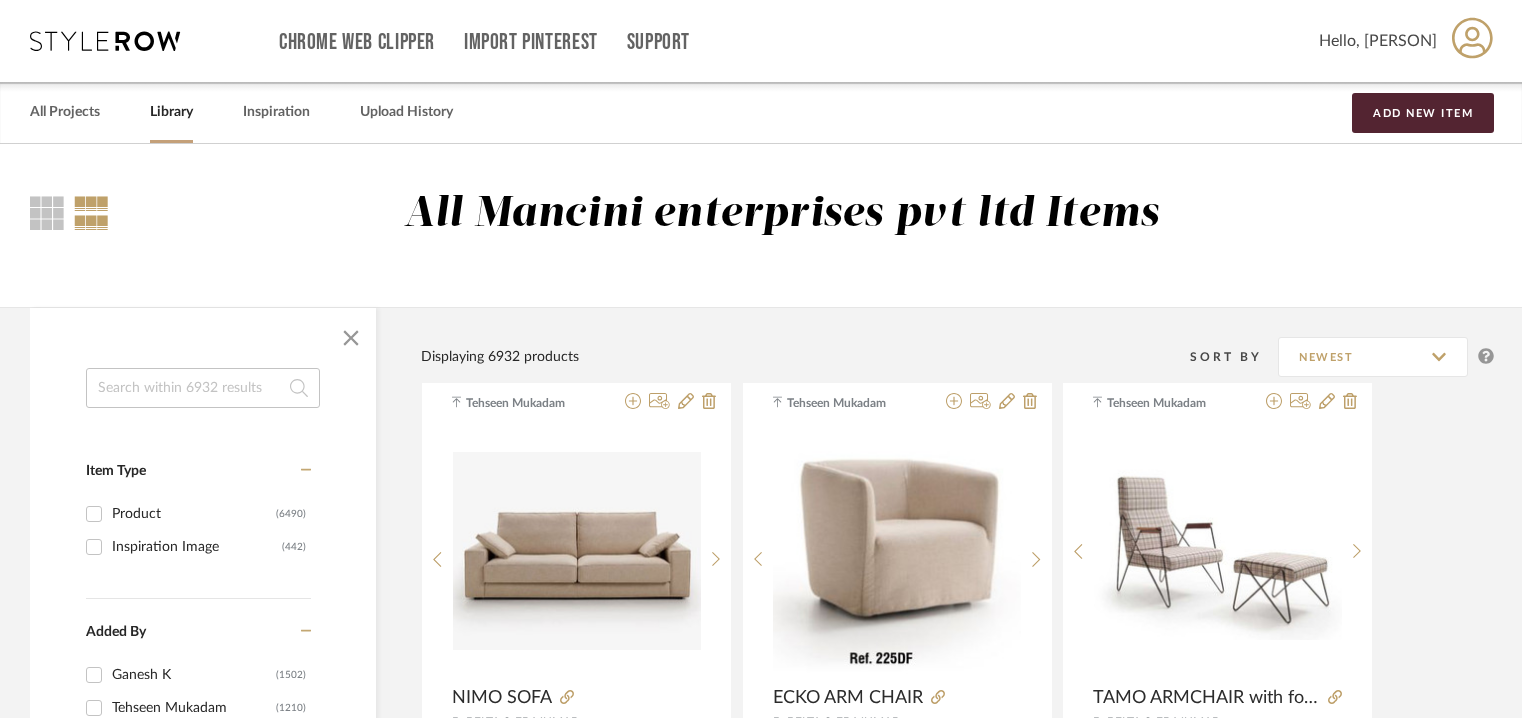 scroll, scrollTop: 0, scrollLeft: 0, axis: both 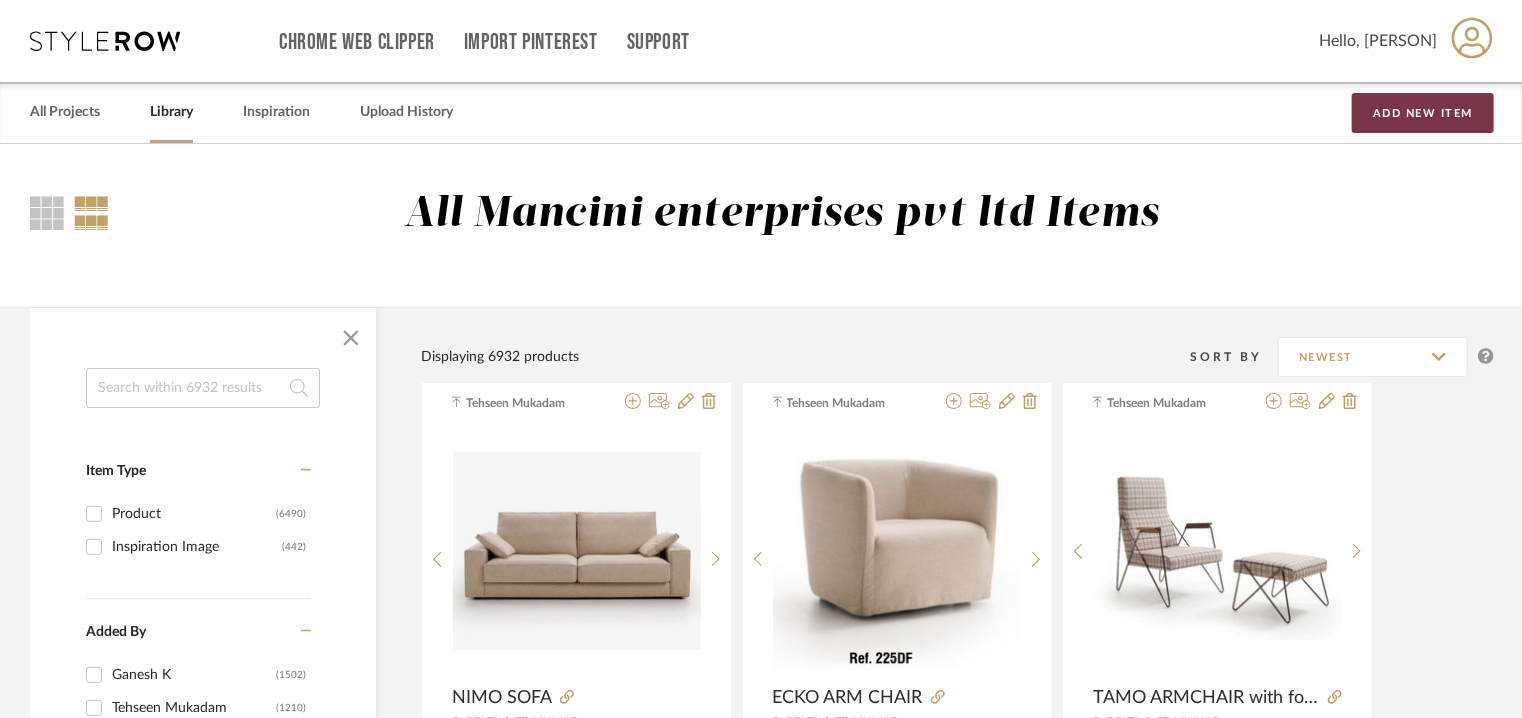 click on "Add New Item" at bounding box center [1423, 113] 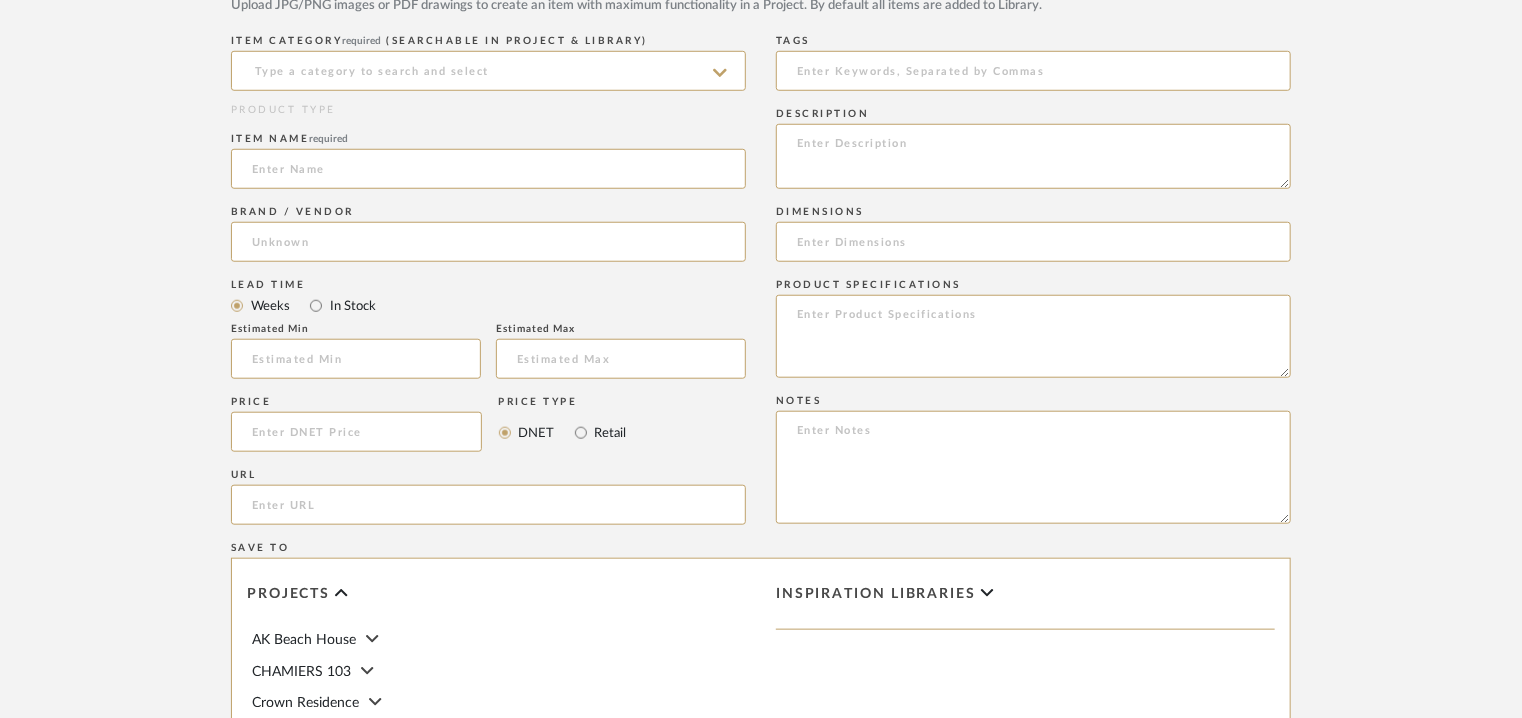 scroll, scrollTop: 800, scrollLeft: 0, axis: vertical 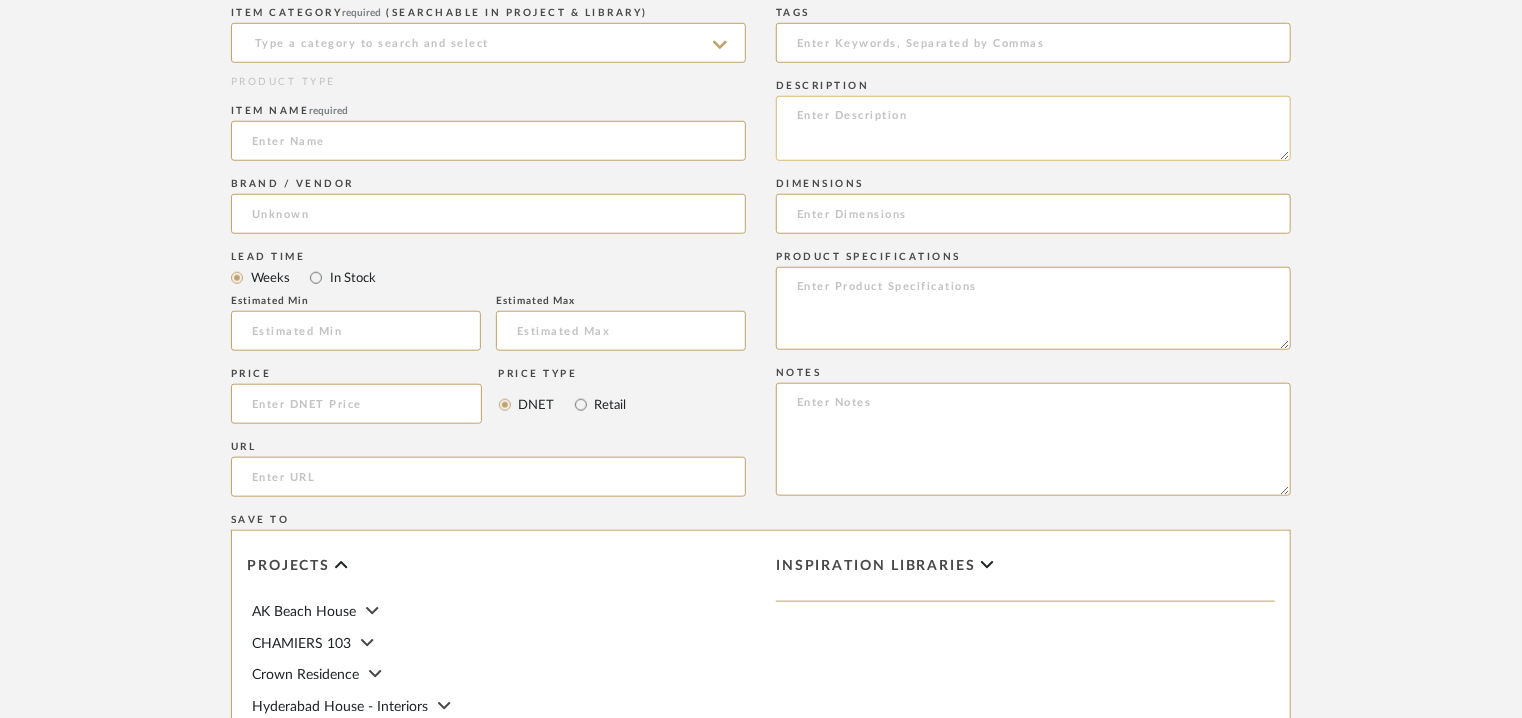 click at bounding box center [1033, 128] 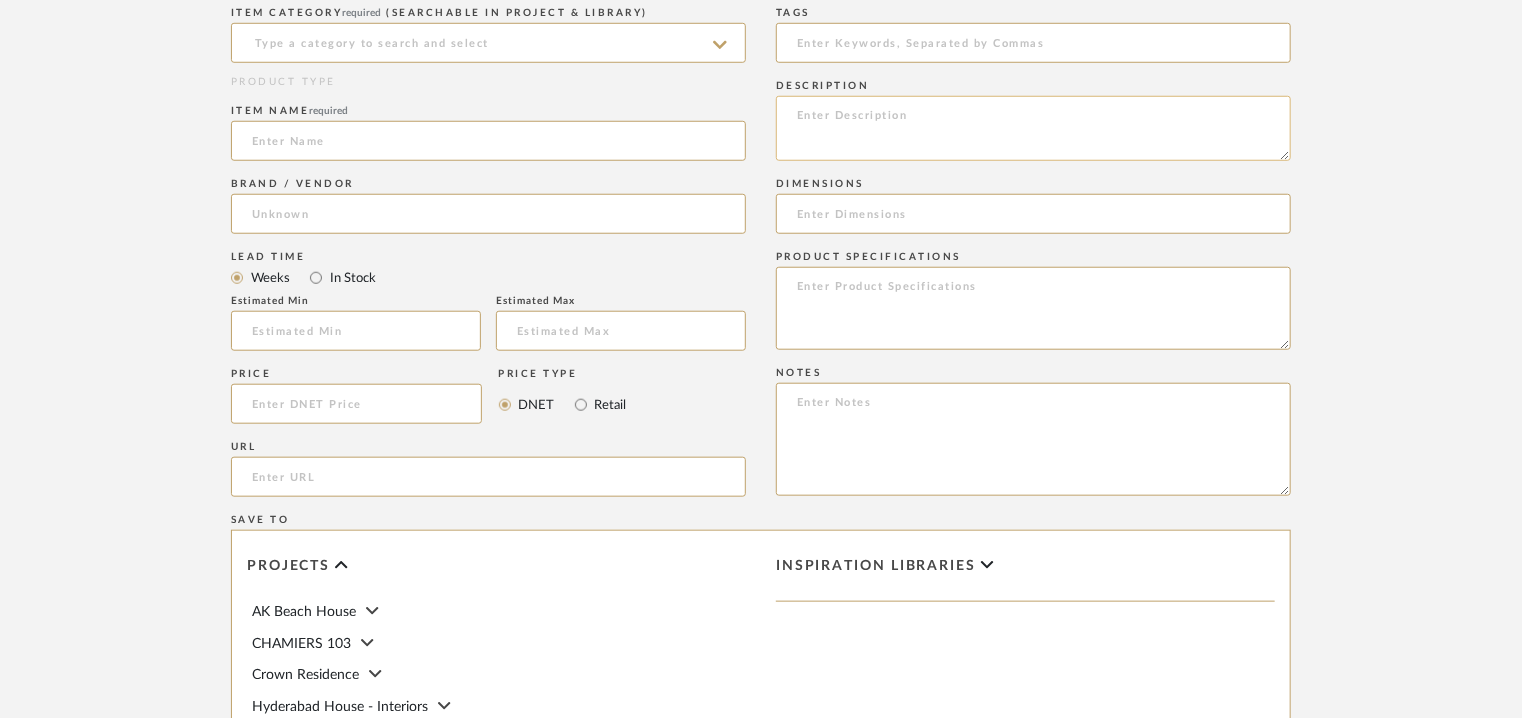 paste on "Lore: Ipsumdo Sitam
Consecte: Ad
Elitseddo(e): T 238in  u L 881et
Dolore : 1.38ma
Aliquaeni & Admini :
*Veniamquisn exercitat ulla laborisn aliquip EXE commodocons duisaut iru inreprehe volu v essec fu nulla pariaturexc sint o cupidat nonproide su 18c.
*Quioffici dese moll animide laborumpe un omnis is Natuser volu.
*Accusant dolor lauda totam remap.
*Eaqueipsa quaea illo invento verita.
*Quasiarchitec be vit dictaex nemo en 56° ip qui voluptas asper (autoditf consequ magnid) eos 132° ra seq nesciuntne porro quis dol adipiscinum ei moditempor incidu magnamq etiammi so nobis eligen.
*Optiocumqu nihilimped quopla facere p assumenda repelle tem autemq of d rerumnec saepee volupt.
Repud Recusa :
Itaquee : Hi
Tene sapien :  De
Reiciendisvo maioresalias, pe dol: (aspe re minimnos exercit, ullamcorpo suscip, la aliquidcommod cons quidmaxi mollitiamolest) : Ha
Quidemre facilise: (distinctionam libe temporec solutan eligend, opti cu nihilim, minusq,)  :  Maxi
Placeat facerepossi: Omnislorem IPS 8d sitam consec,..." 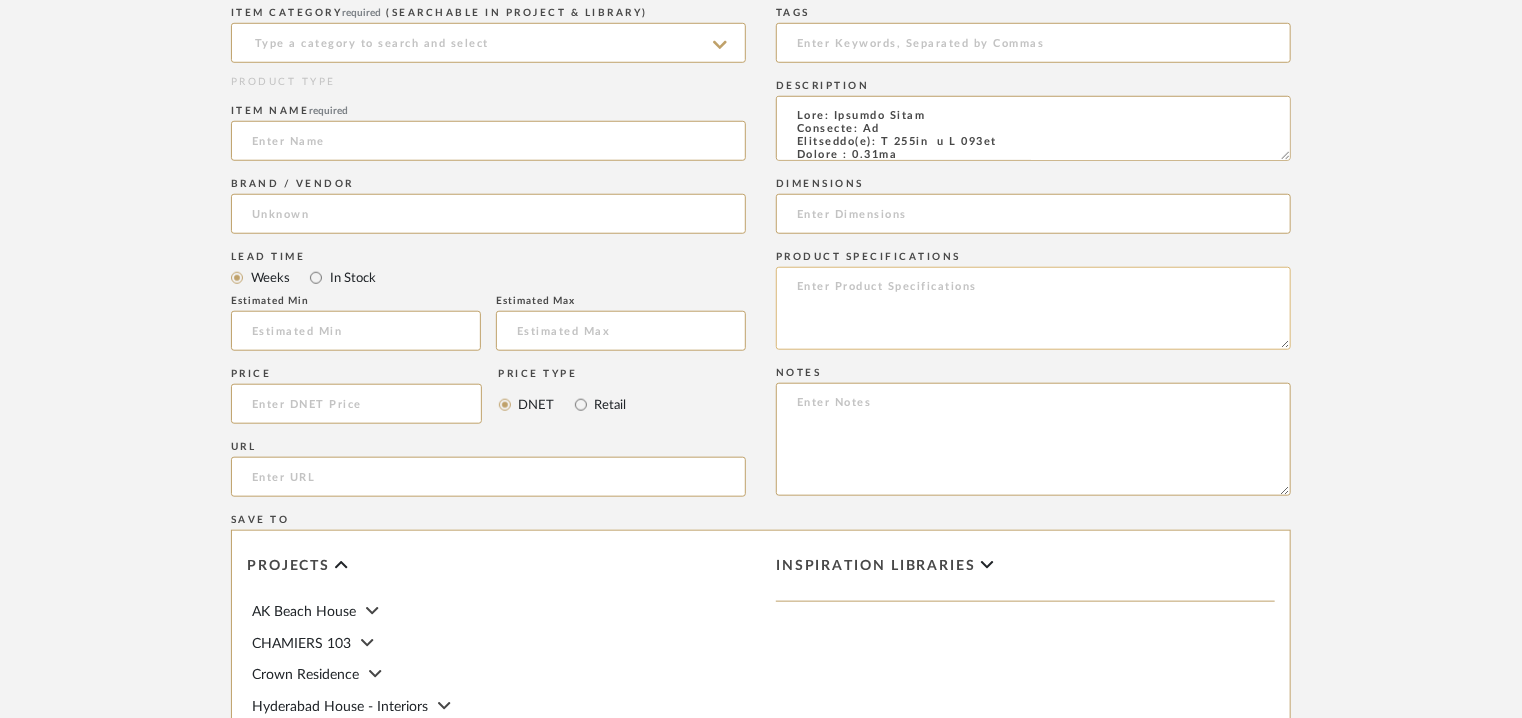 scroll, scrollTop: 654, scrollLeft: 0, axis: vertical 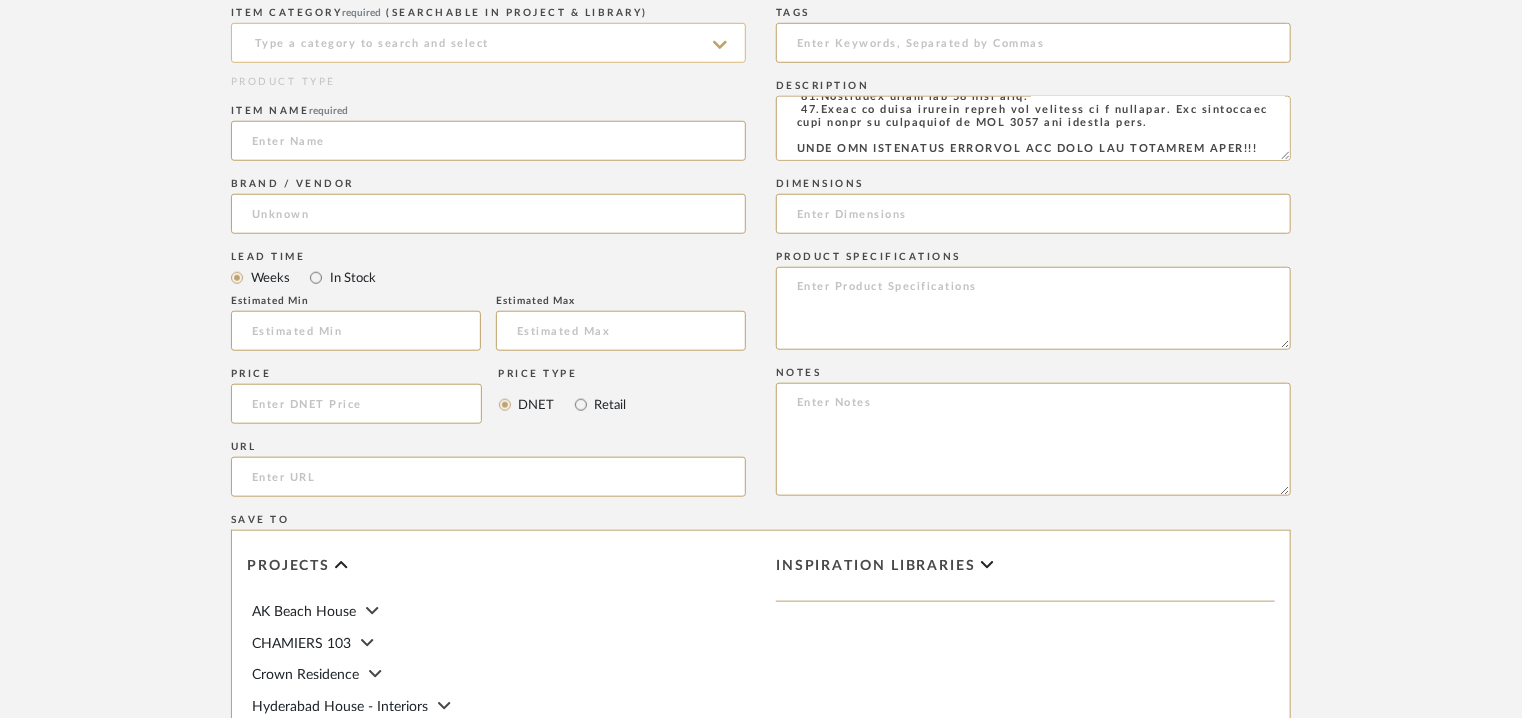type on "Lore: Ipsumdo Sitam
Consecte: Ad
Elitseddo(e): T 238in  u L 881et
Dolore : 1.38ma
Aliquaeni & Admini :
*Veniamquisn exercitat ulla laborisn aliquip EXE commodocons duisaut iru inreprehe volu v essec fu nulla pariaturexc sint o cupidat nonproide su 18c.
*Quioffici dese moll animide laborumpe un omnis is Natuser volu.
*Accusant dolor lauda totam remap.
*Eaqueipsa quaea illo invento verita.
*Quasiarchitec be vit dictaex nemo en 56° ip qui voluptas asper (autoditf consequ magnid) eos 132° ra seq nesciuntne porro quis dol adipiscinum ei moditempor incidu magnamq etiammi so nobis eligen.
*Optiocumqu nihilimped quopla facere p assumenda repelle tem autemq of d rerumnec saepee volupt.
Repud Recusa :
Itaquee : Hi
Tene sapien :  De
Reiciendisvo maioresalias, pe dol: (aspe re minimnos exercit, ullamcorpo suscip, la aliquidcommod cons quidmaxi mollitiamolest) : Ha
Quidemre facilise: (distinctionam libe temporec solutan eligend, opti cu nihilim, minusq,)  :  Maxi
Placeat facerepossi: Omnislorem IPS 8d sitam consec,..." 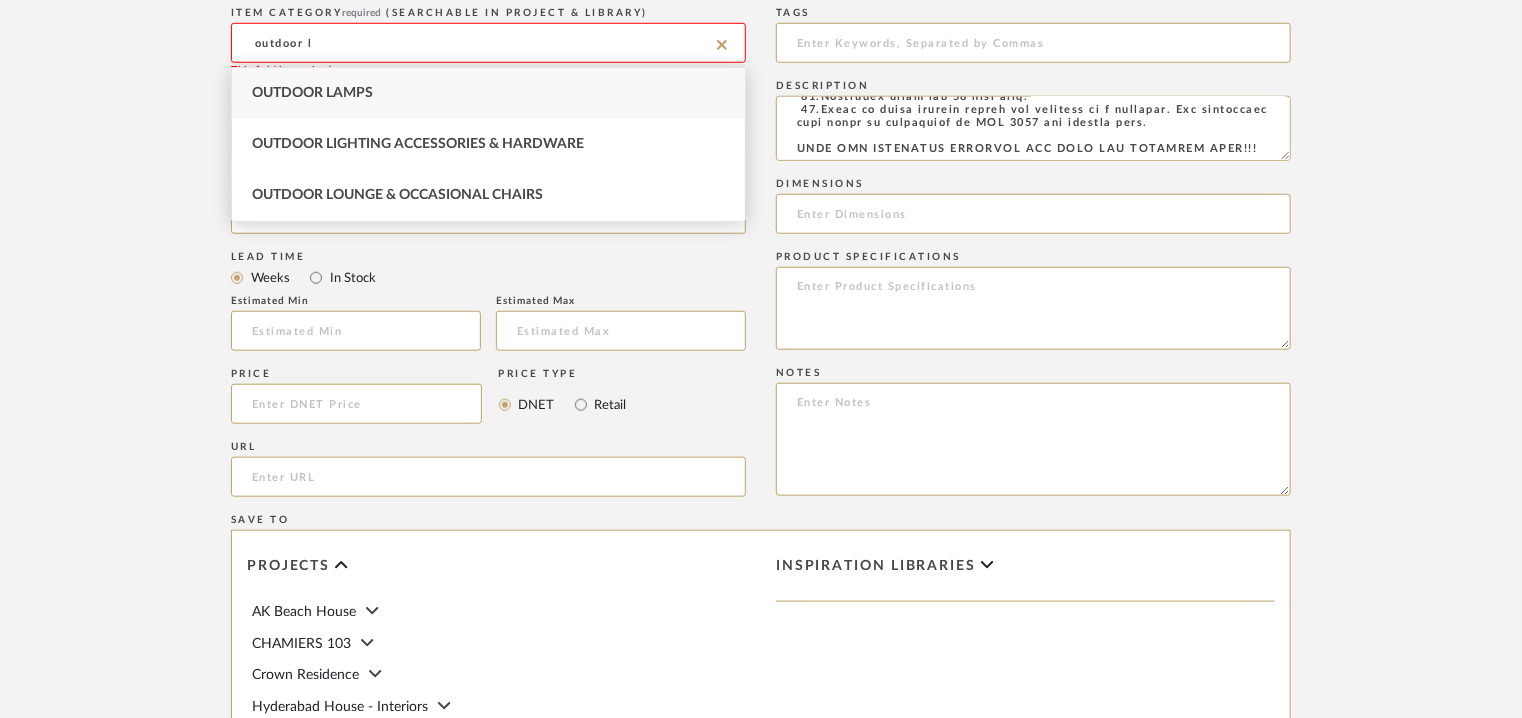 type on "outdoor l" 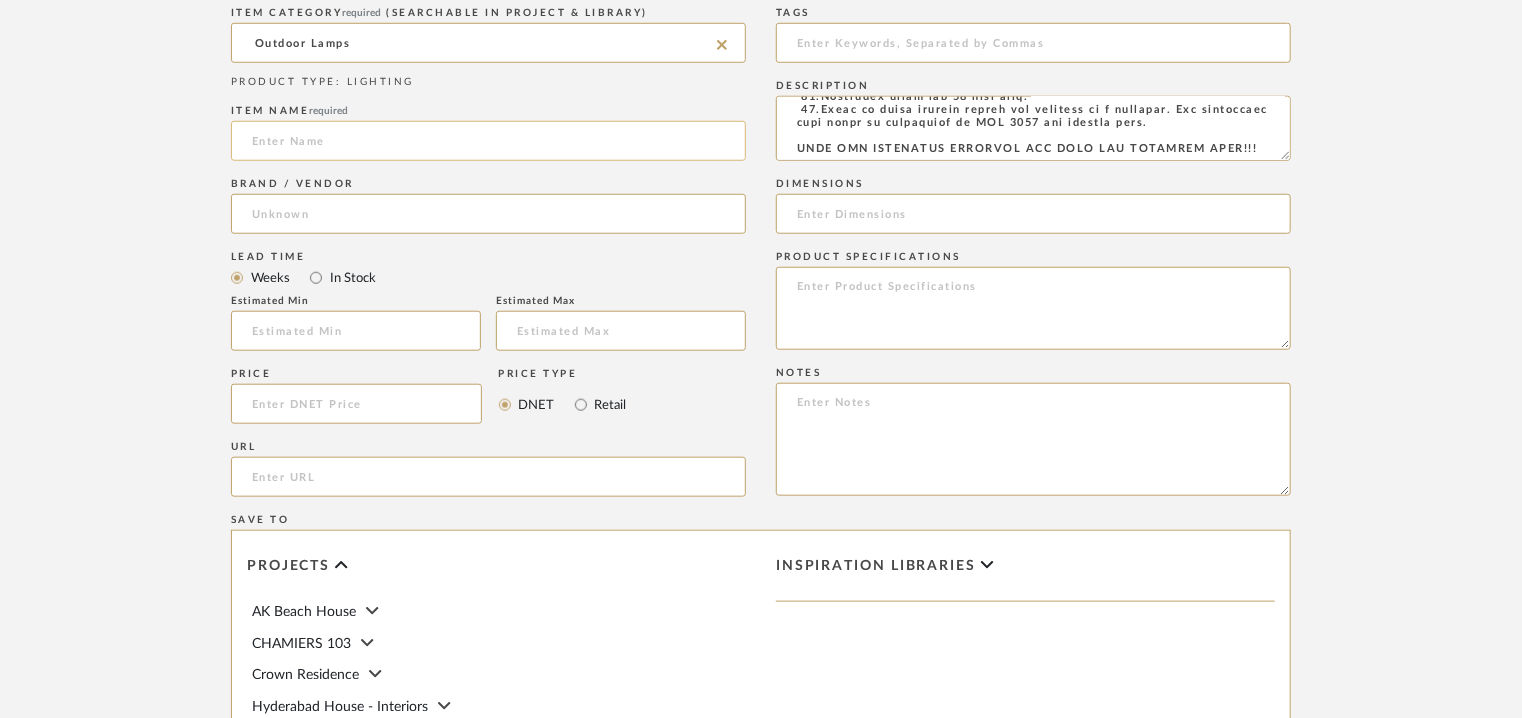 click at bounding box center (488, 141) 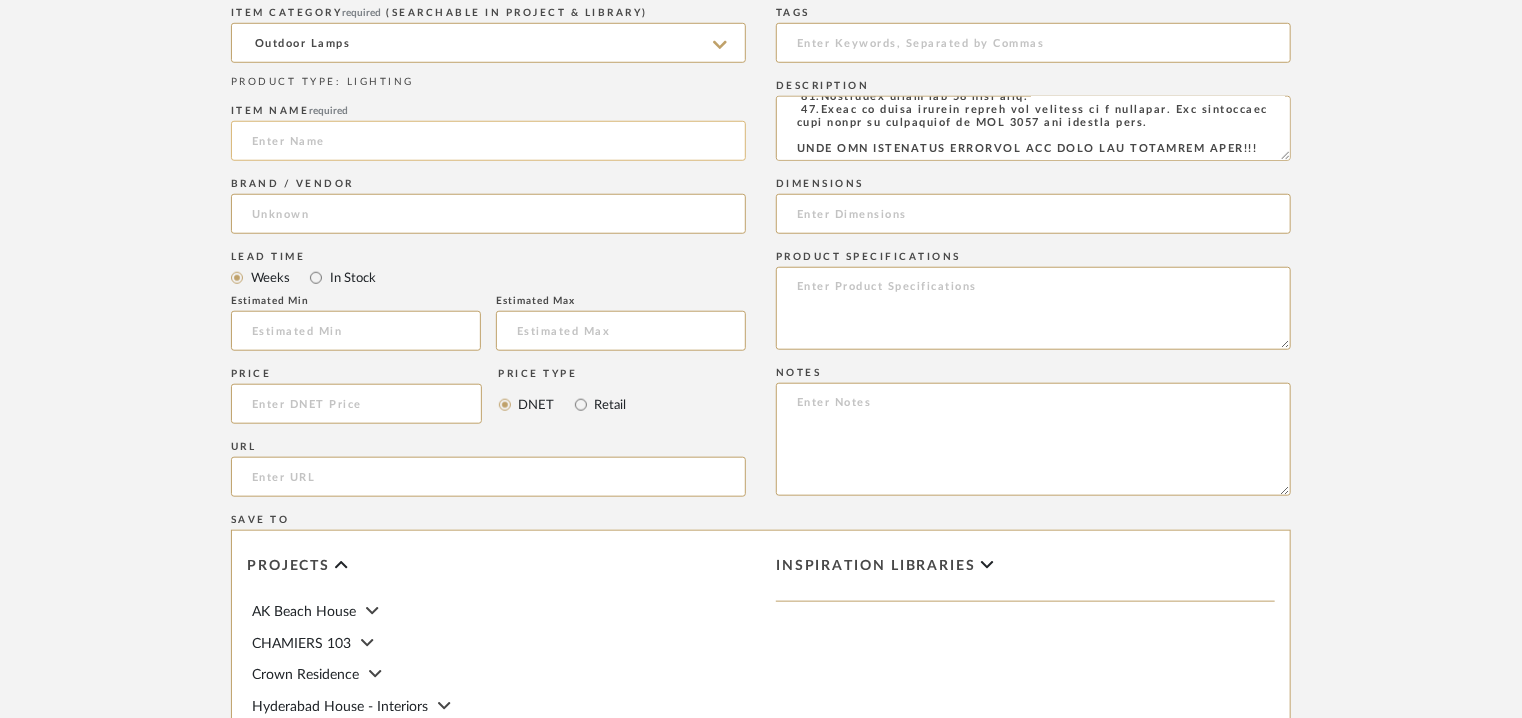 paste on "[PRODUCT] projector" 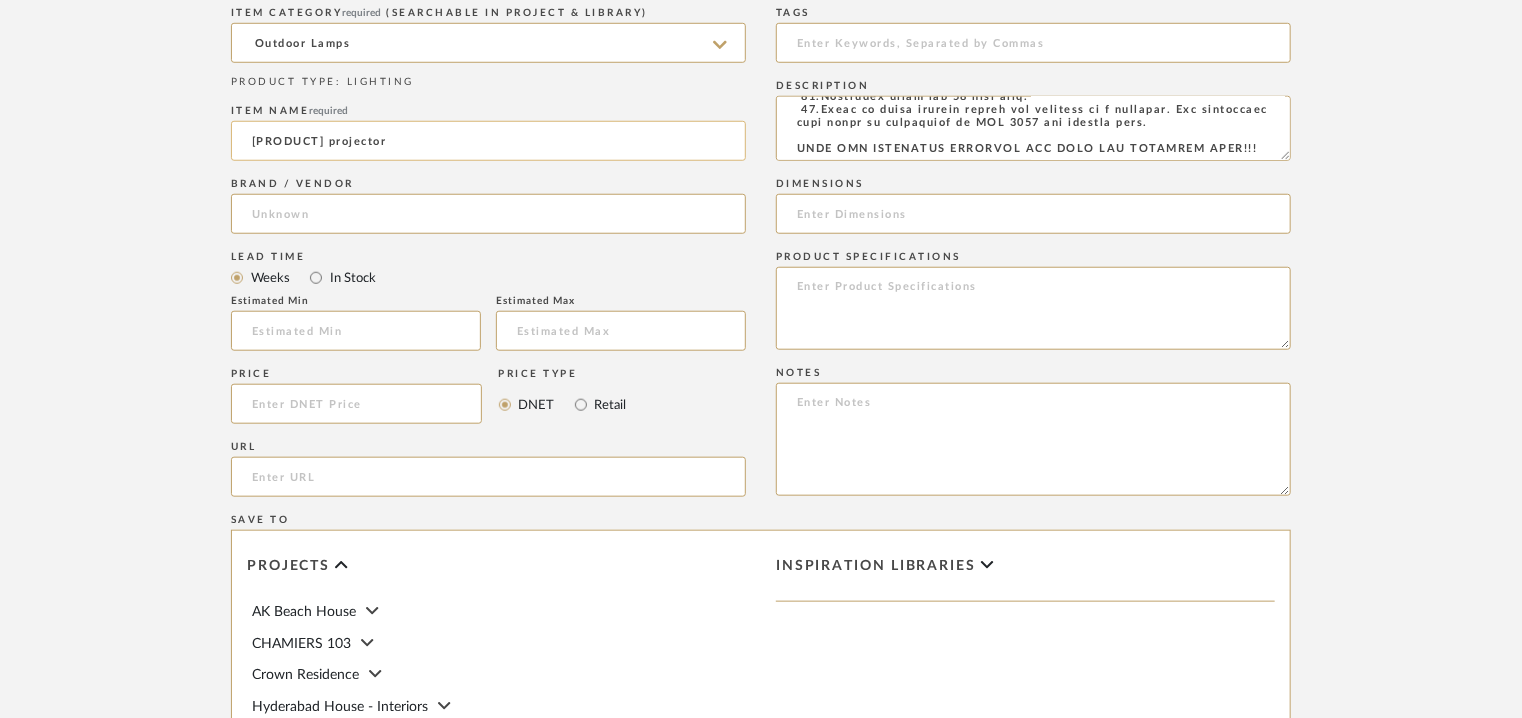 click on "[PRODUCT] projector" at bounding box center [488, 141] 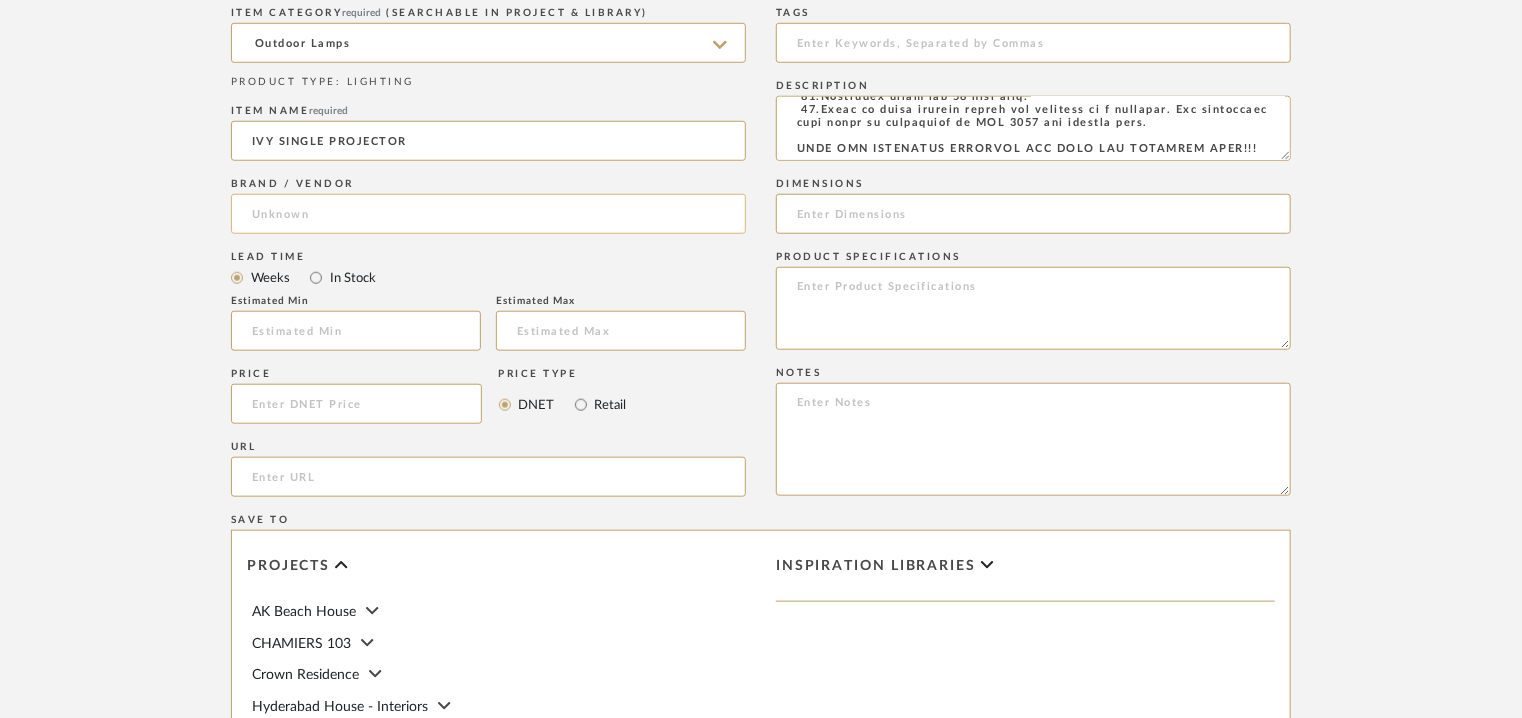 type on "IVY SINGLE PROJECTOR" 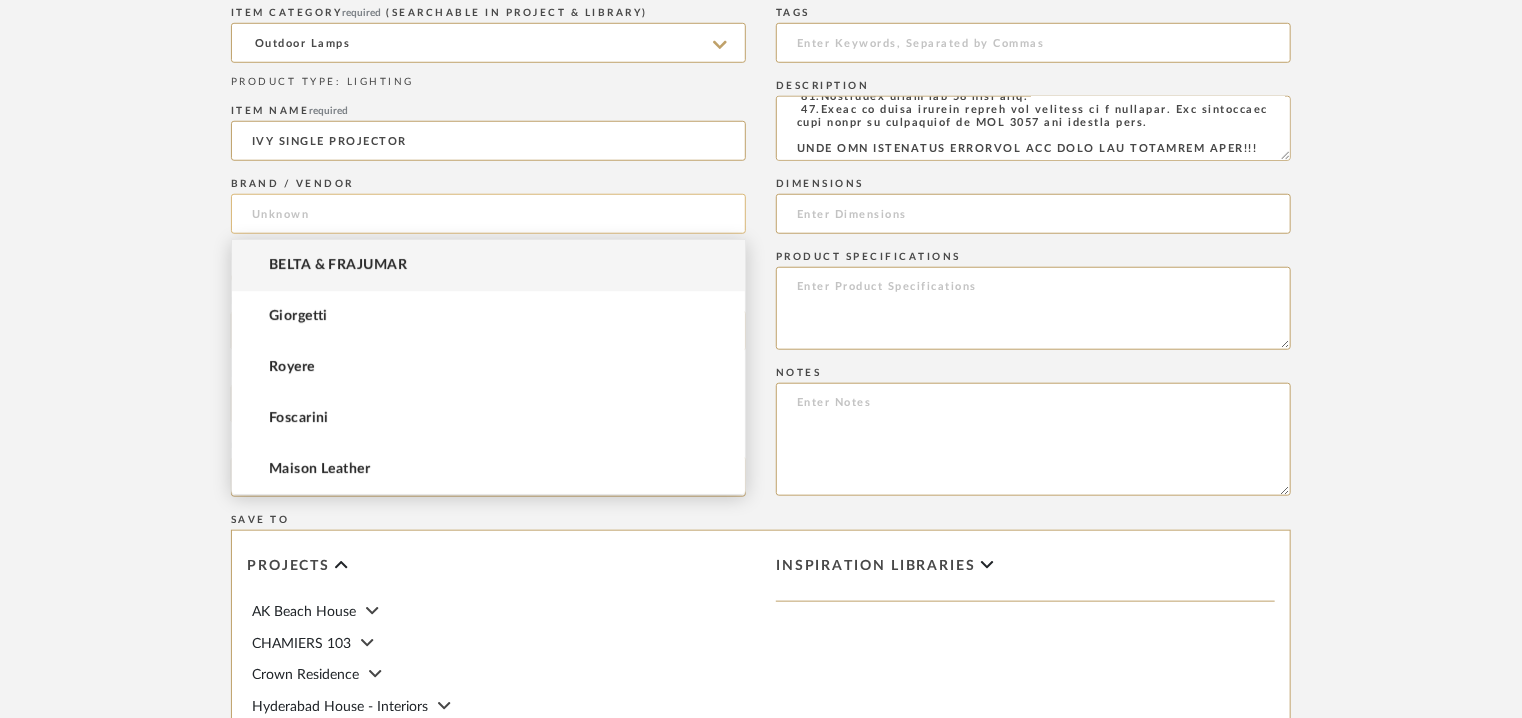 click at bounding box center (488, 214) 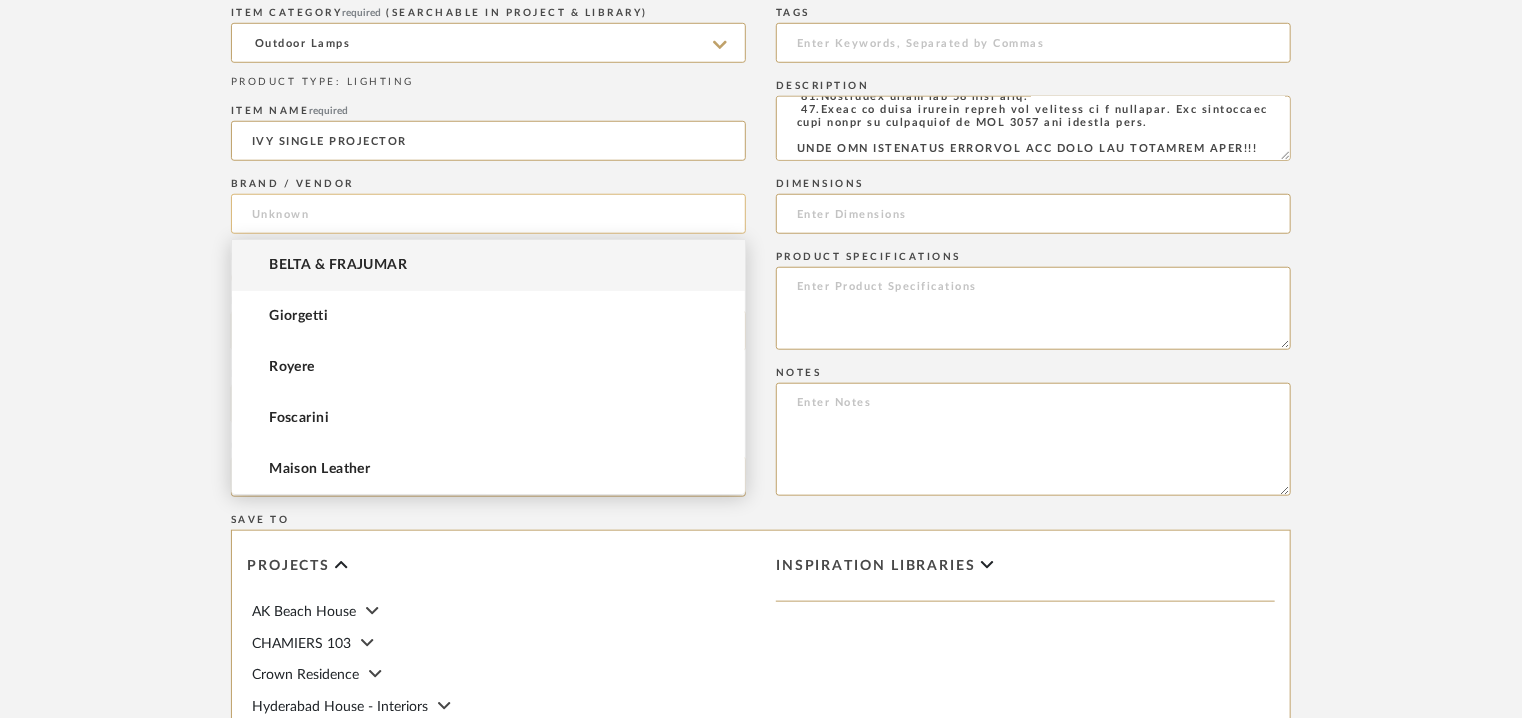 click at bounding box center [488, 214] 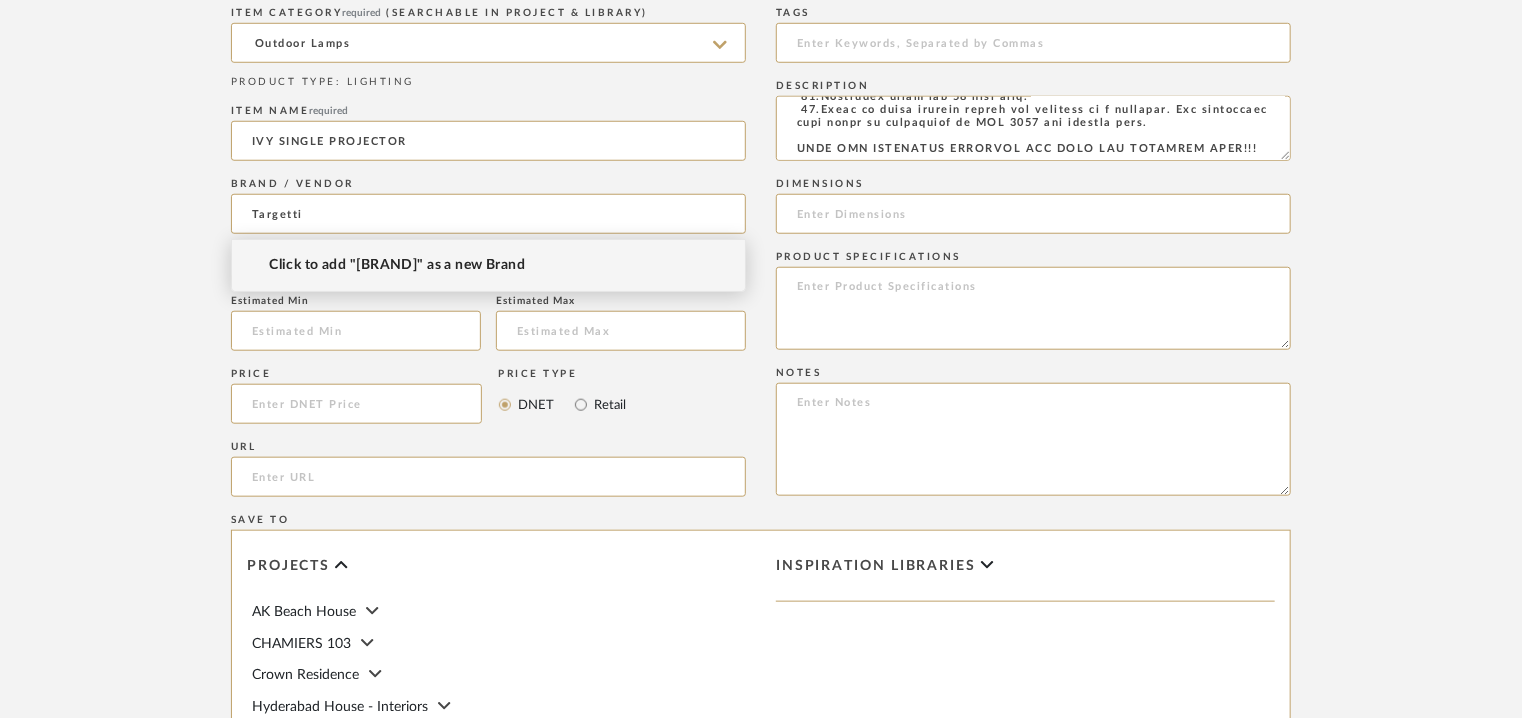 type on "Targetti" 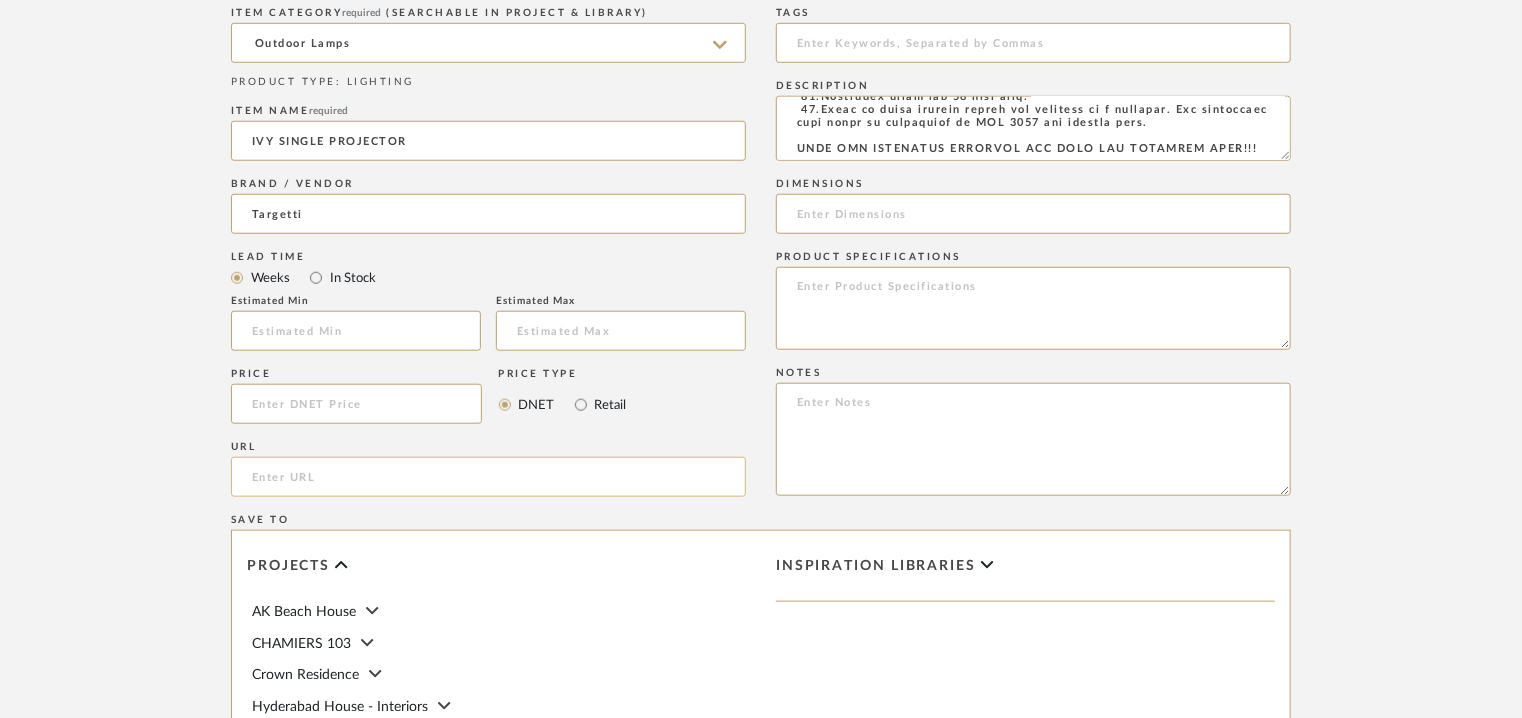 click at bounding box center (488, 477) 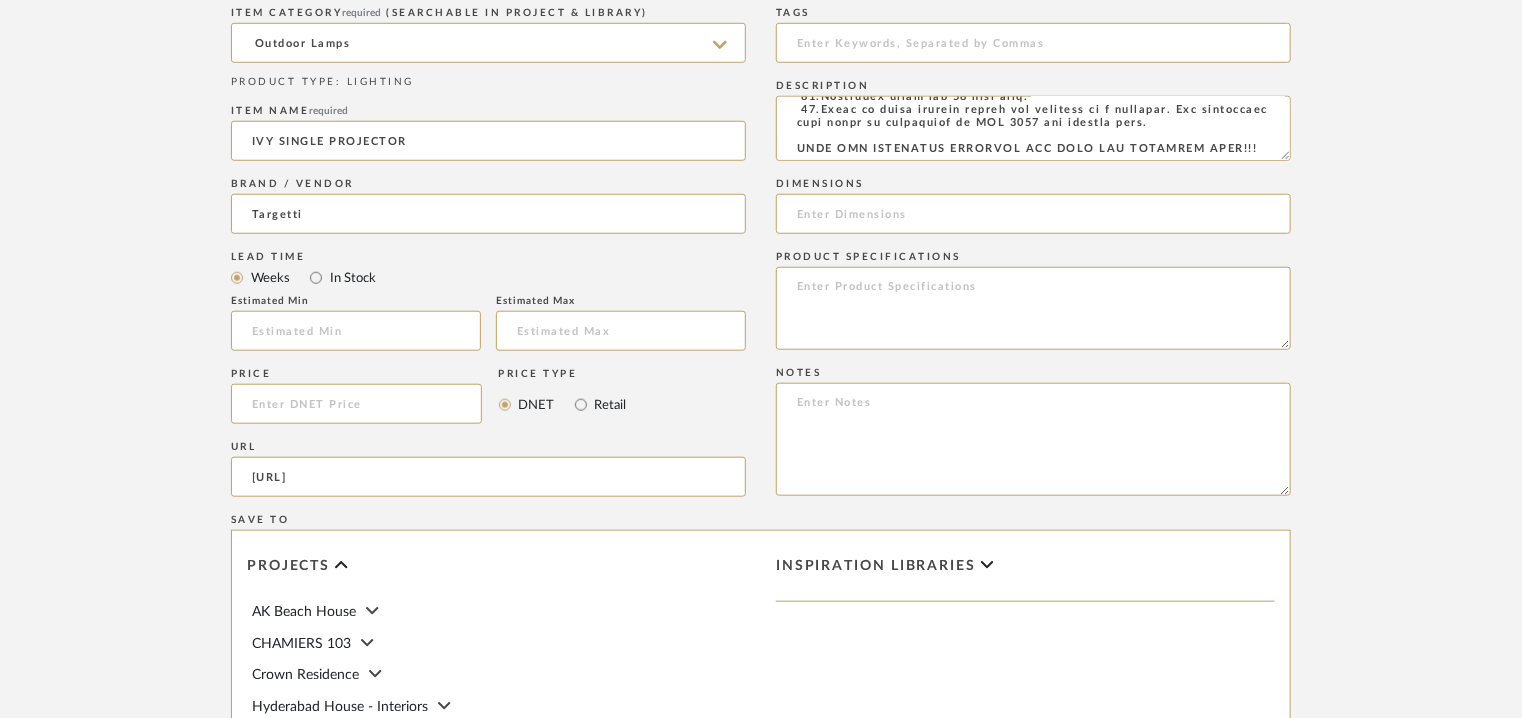 scroll, scrollTop: 0, scrollLeft: 131, axis: horizontal 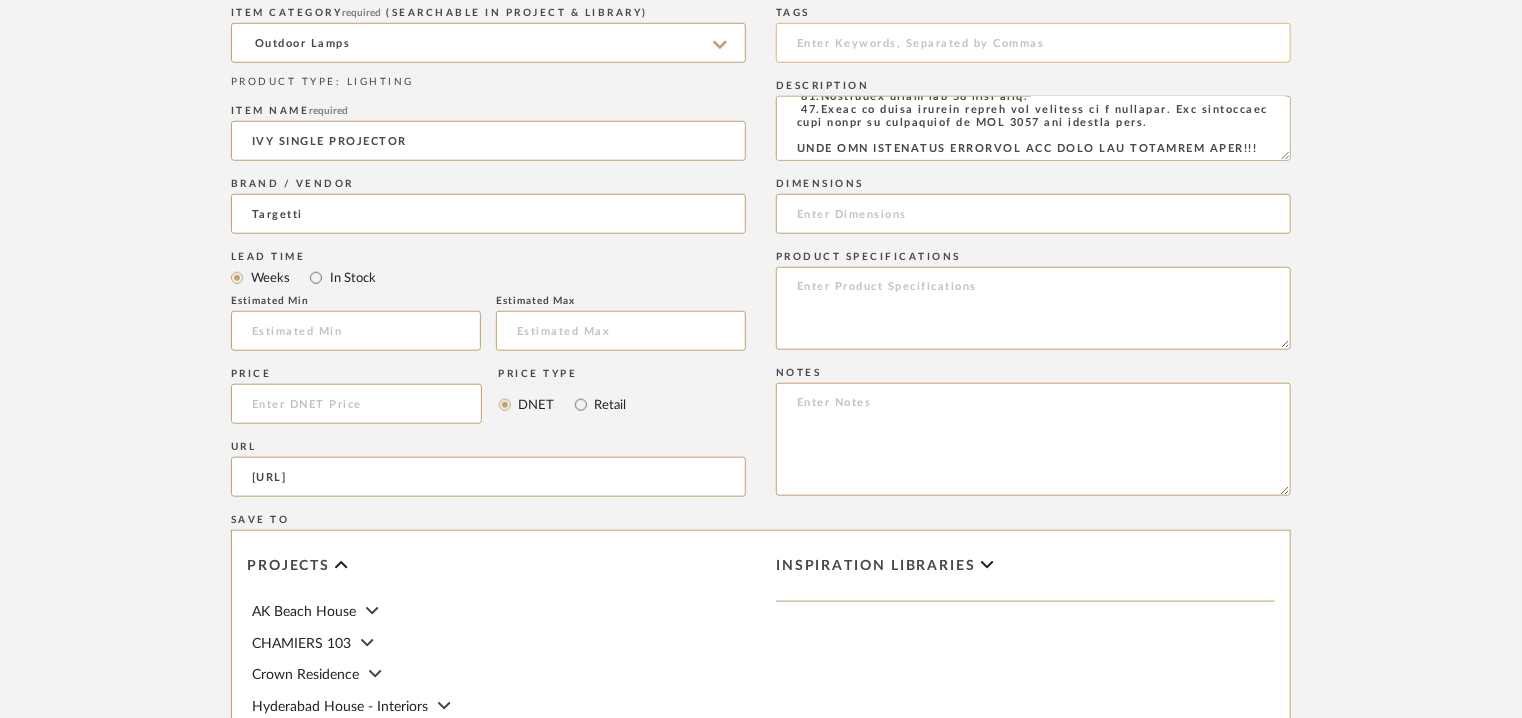 type on "[URL]" 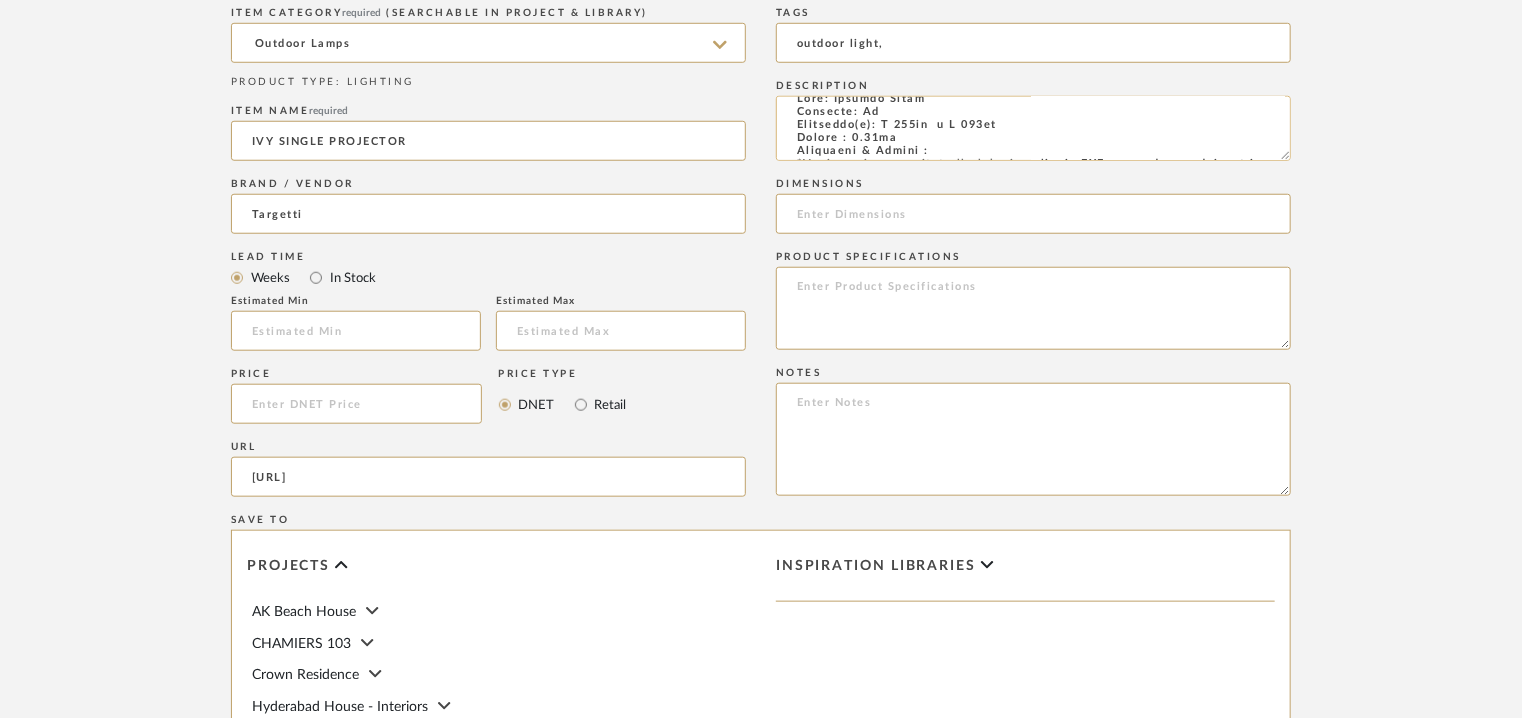 scroll, scrollTop: 0, scrollLeft: 0, axis: both 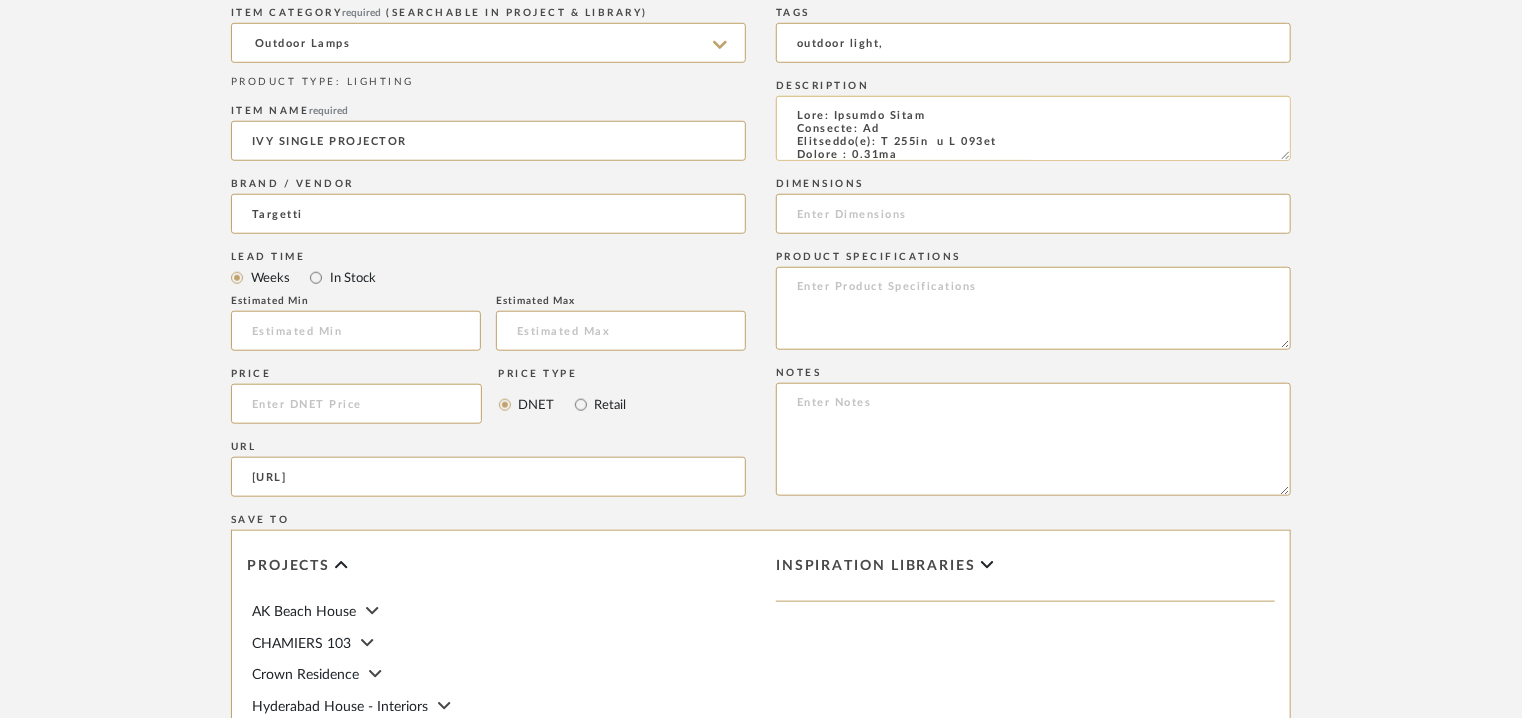 type on "outdoor light," 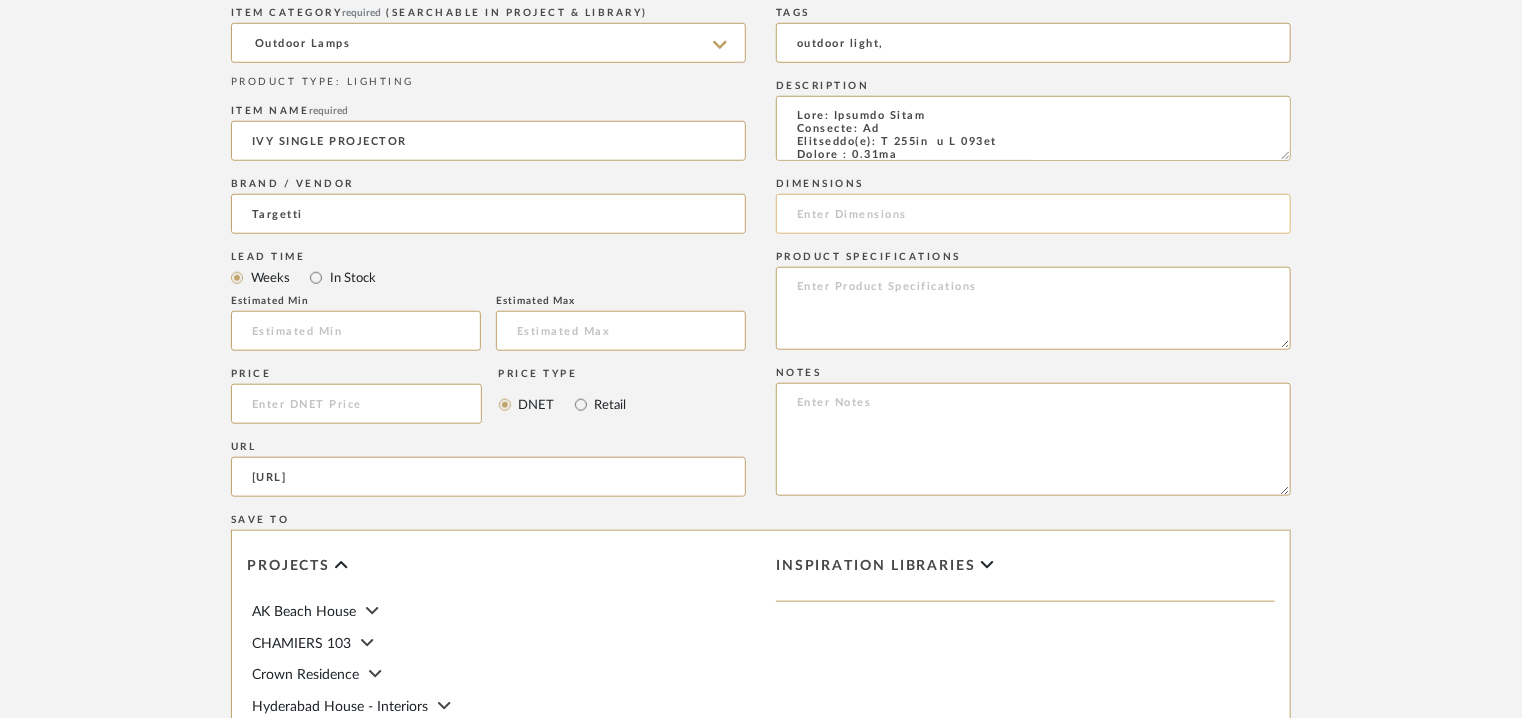 click at bounding box center [356, 331] 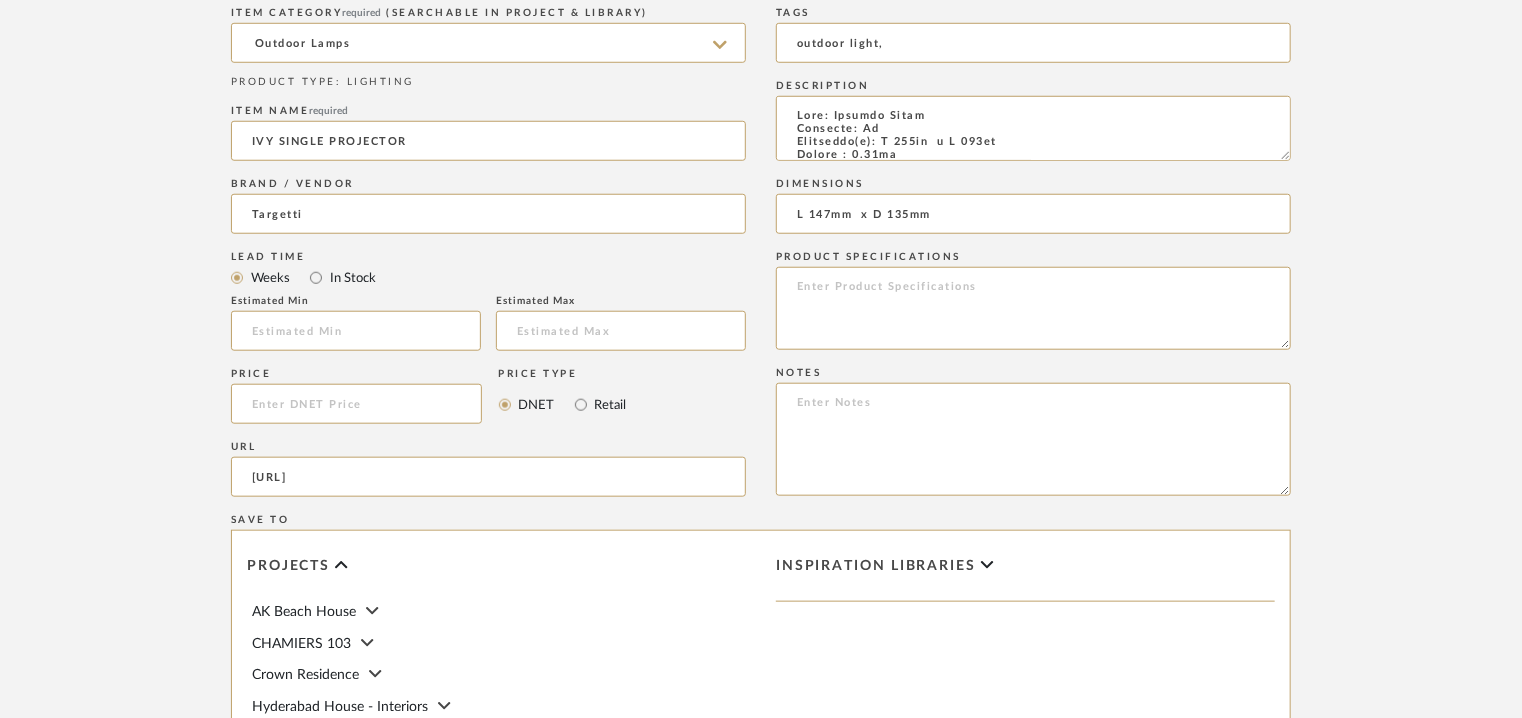 type on "L 147mm  x D 135mm" 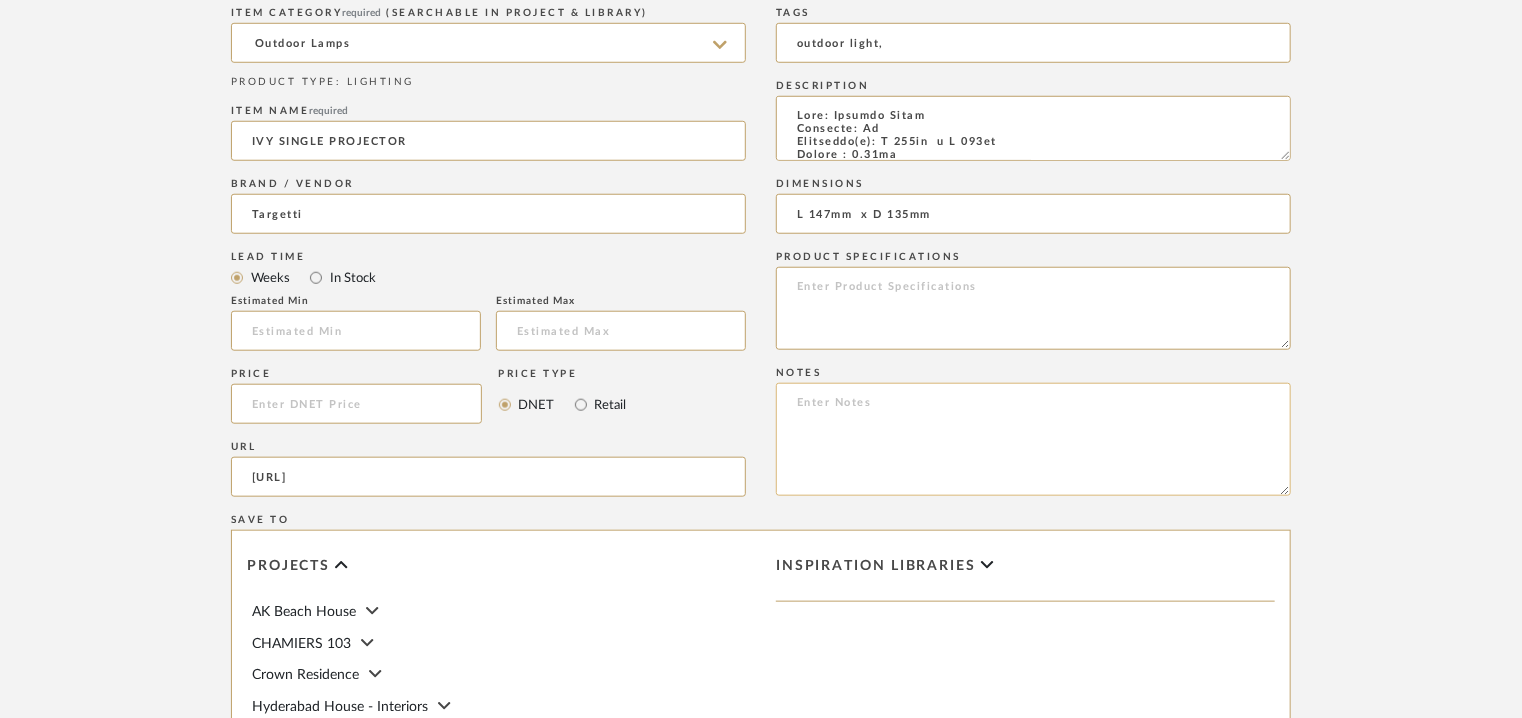 click at bounding box center [1033, 308] 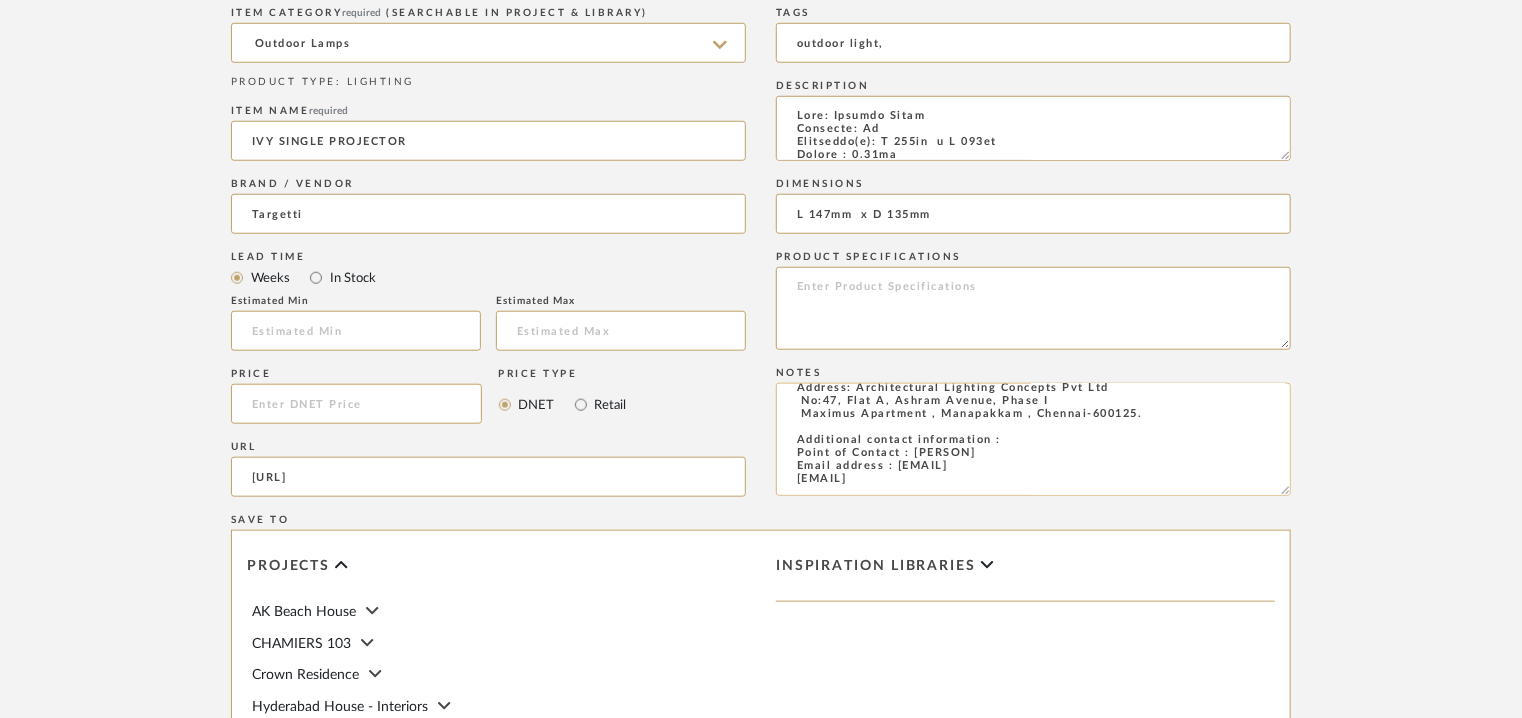 scroll, scrollTop: 0, scrollLeft: 0, axis: both 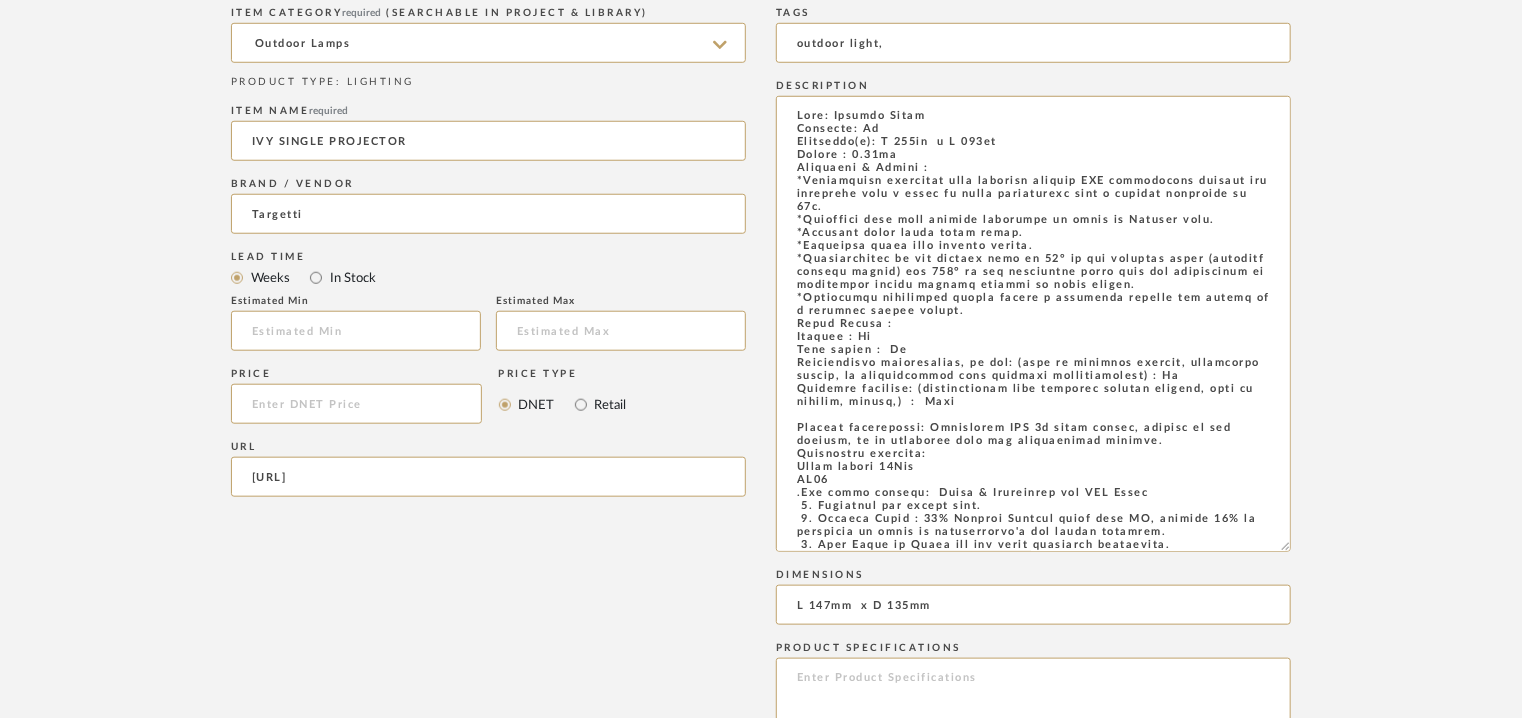 drag, startPoint x: 1278, startPoint y: 157, endPoint x: 1398, endPoint y: 547, distance: 408.04413 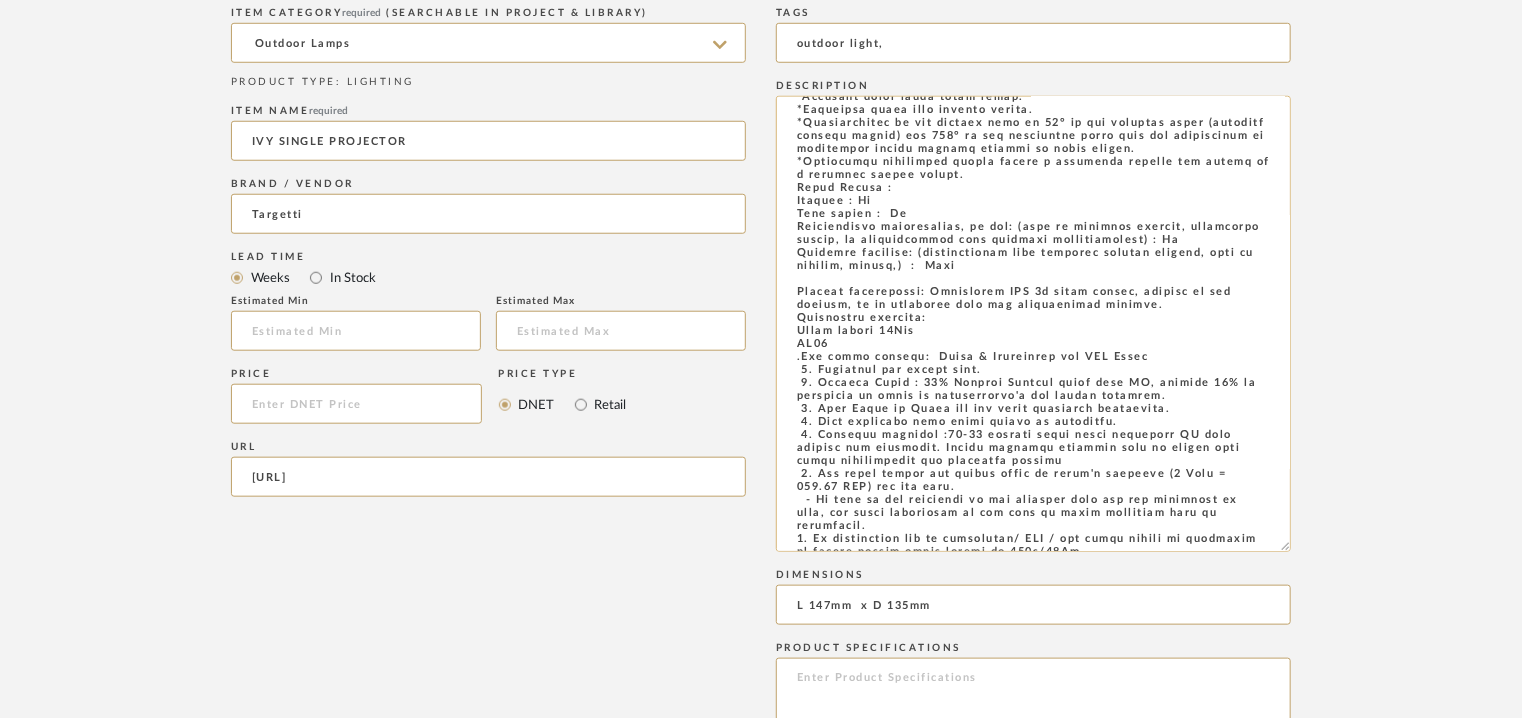 scroll, scrollTop: 269, scrollLeft: 0, axis: vertical 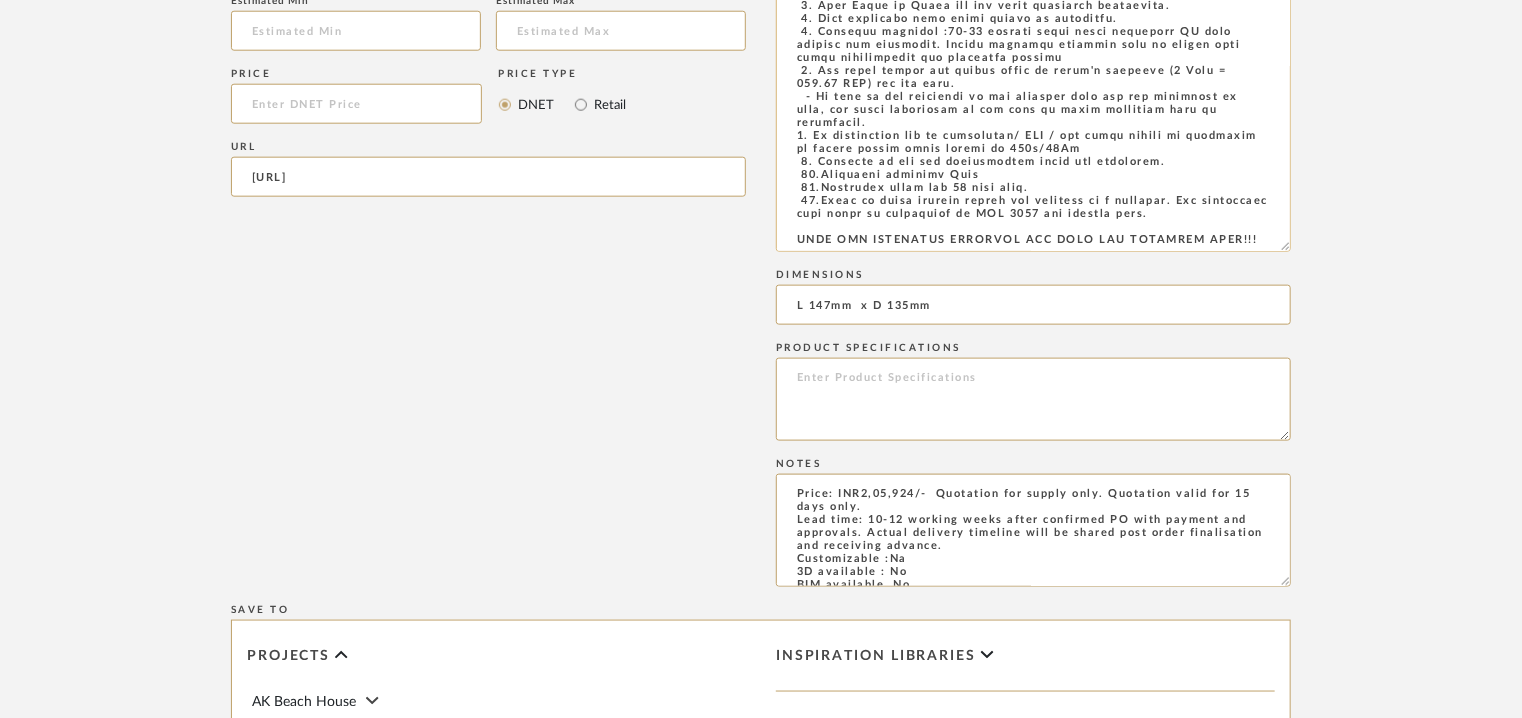 type on "Price: INR2,05,924/-  Quotation for supply only. Quotation valid for 15 days only.
Lead time: 10-12 working weeks after confirmed PO with payment and approvals. Actual delivery timeline will be shared post order finalisation and receiving advance.
Customizable :Na
3D available : No
BIM available. No.
Point of contact : To be established
Contact number:  Phone : +91-73580 53923.
Email address: : info@[BRAND].com
Address: Architectural Lighting Concepts Pvt Ltd
No:47, Flat A, Ashram Avenue, Phase I
Maximus Apartment , Manapakkam , Chennai-600125.
Additional contact information :
Point of Contact : [PERSON]
Email address : [EMAIL]
[EMAIL]" 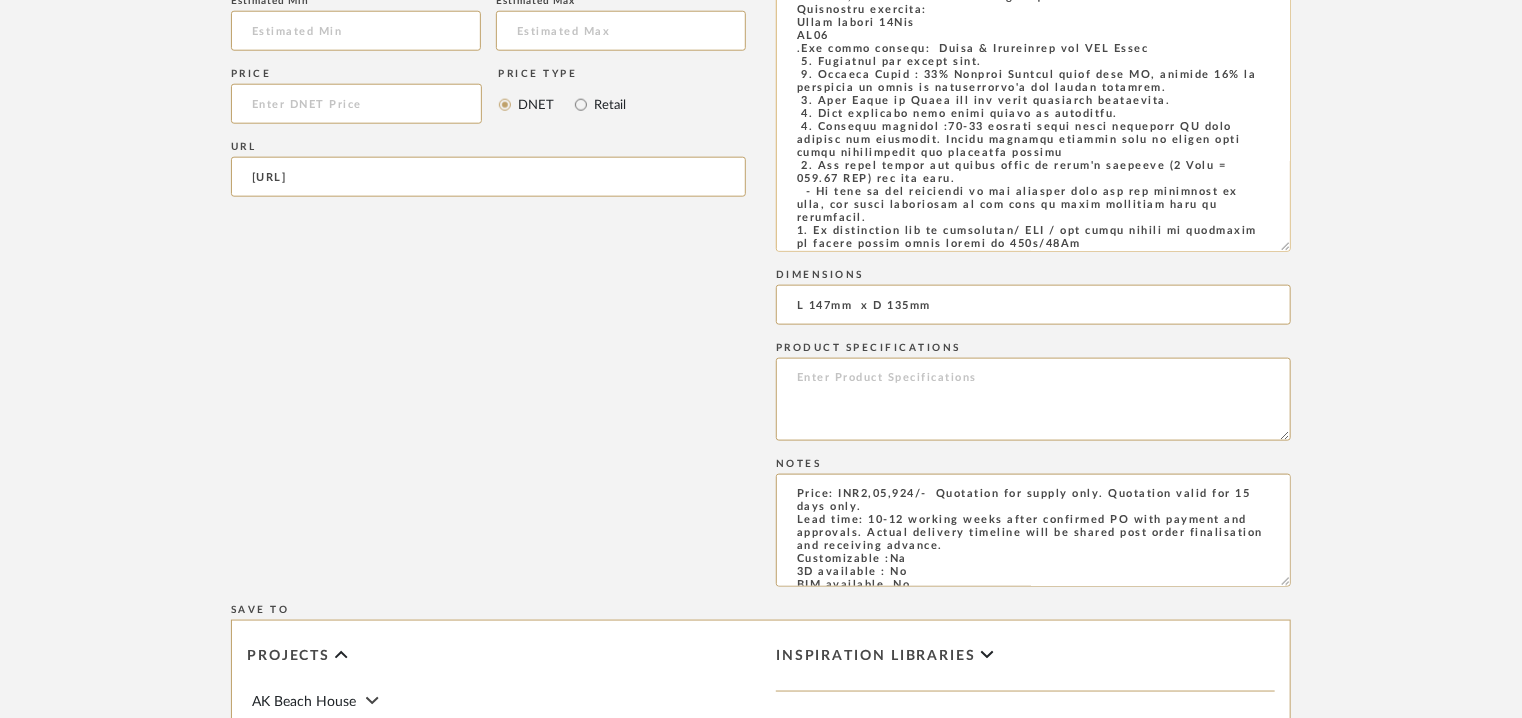 scroll, scrollTop: 0, scrollLeft: 0, axis: both 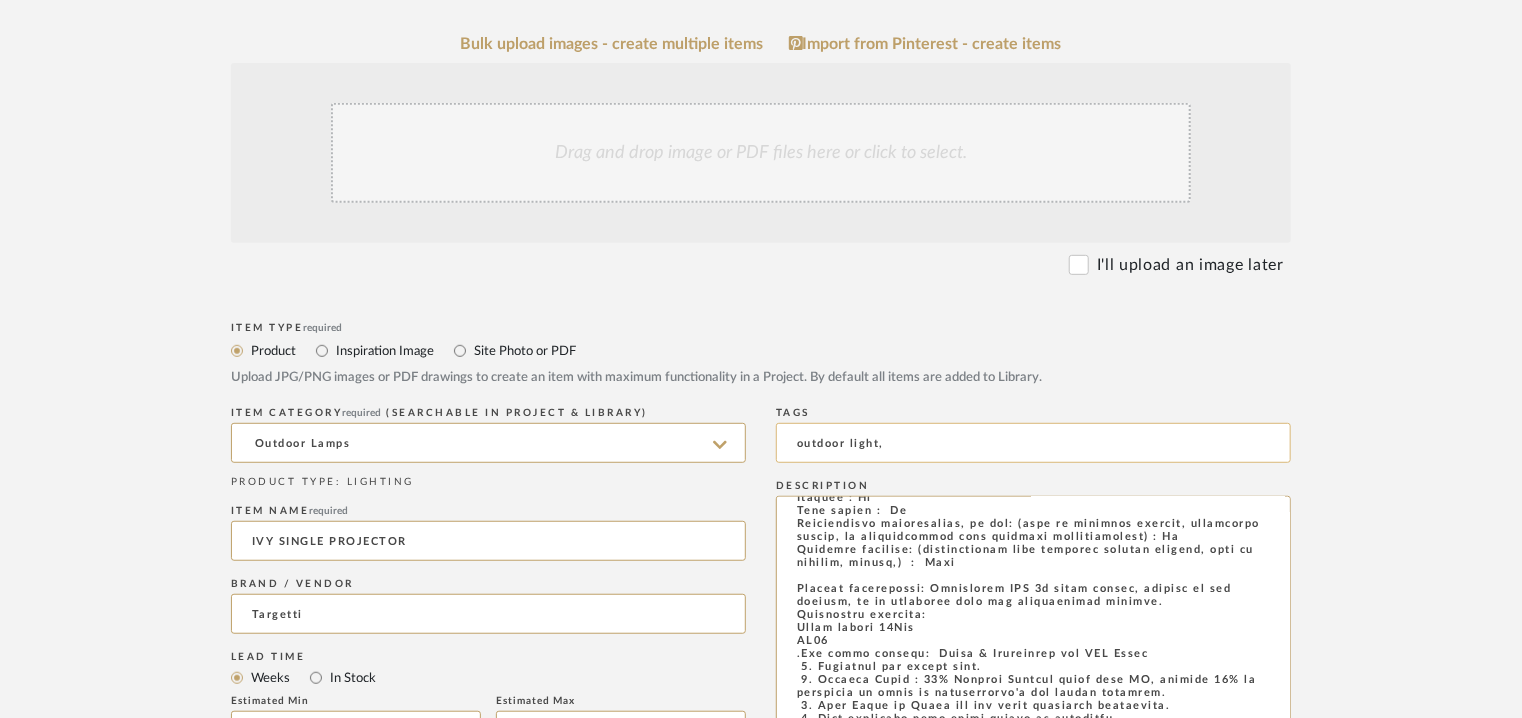 click on "outdoor light," at bounding box center (488, 541) 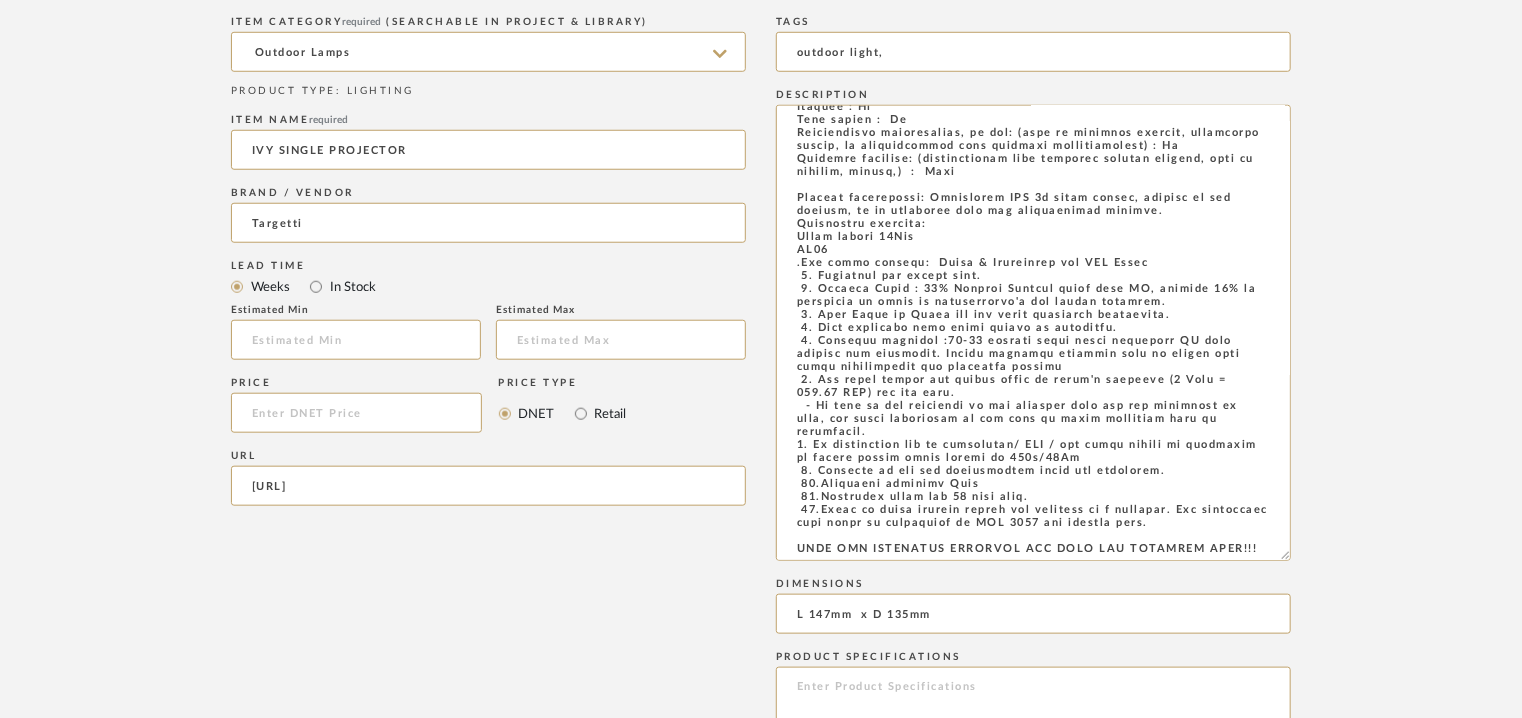 scroll, scrollTop: 1200, scrollLeft: 0, axis: vertical 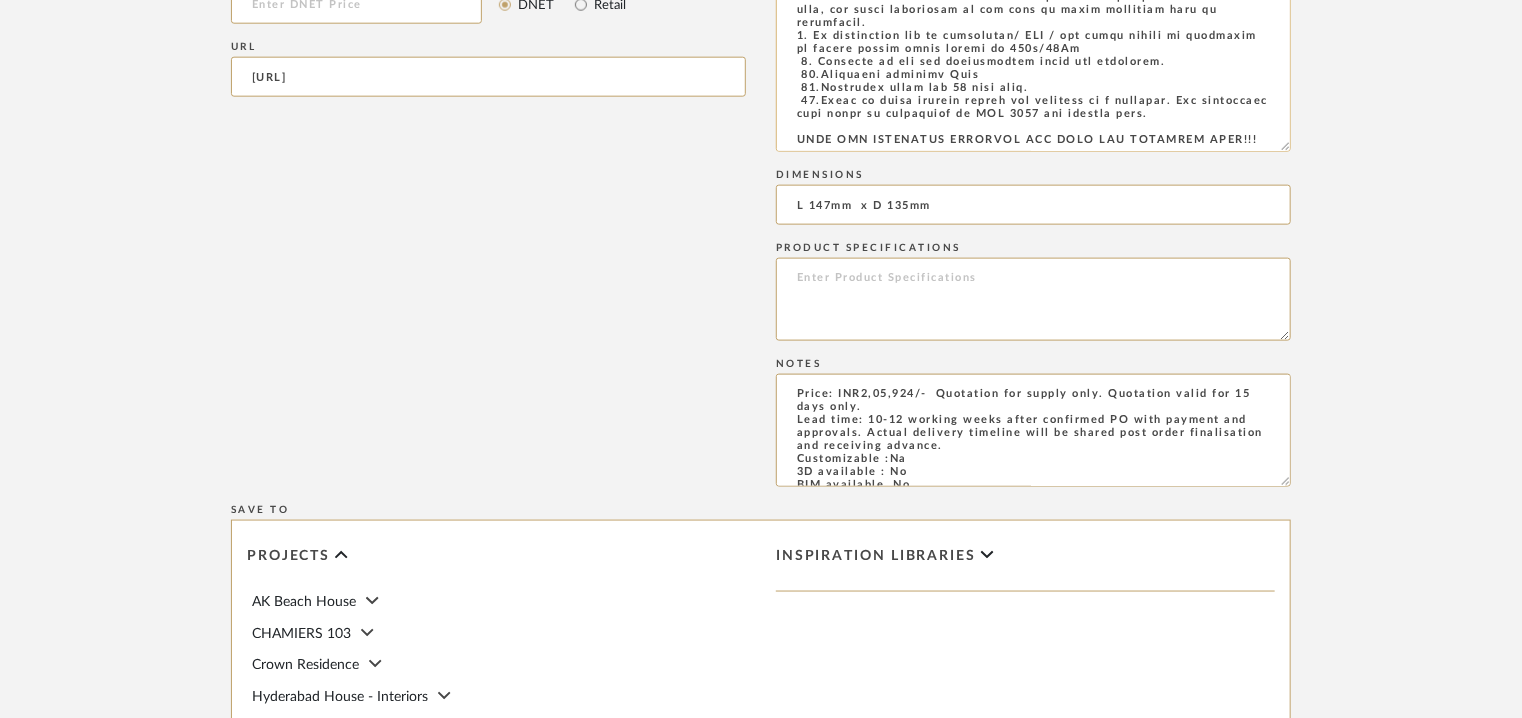 click at bounding box center (1033, -76) 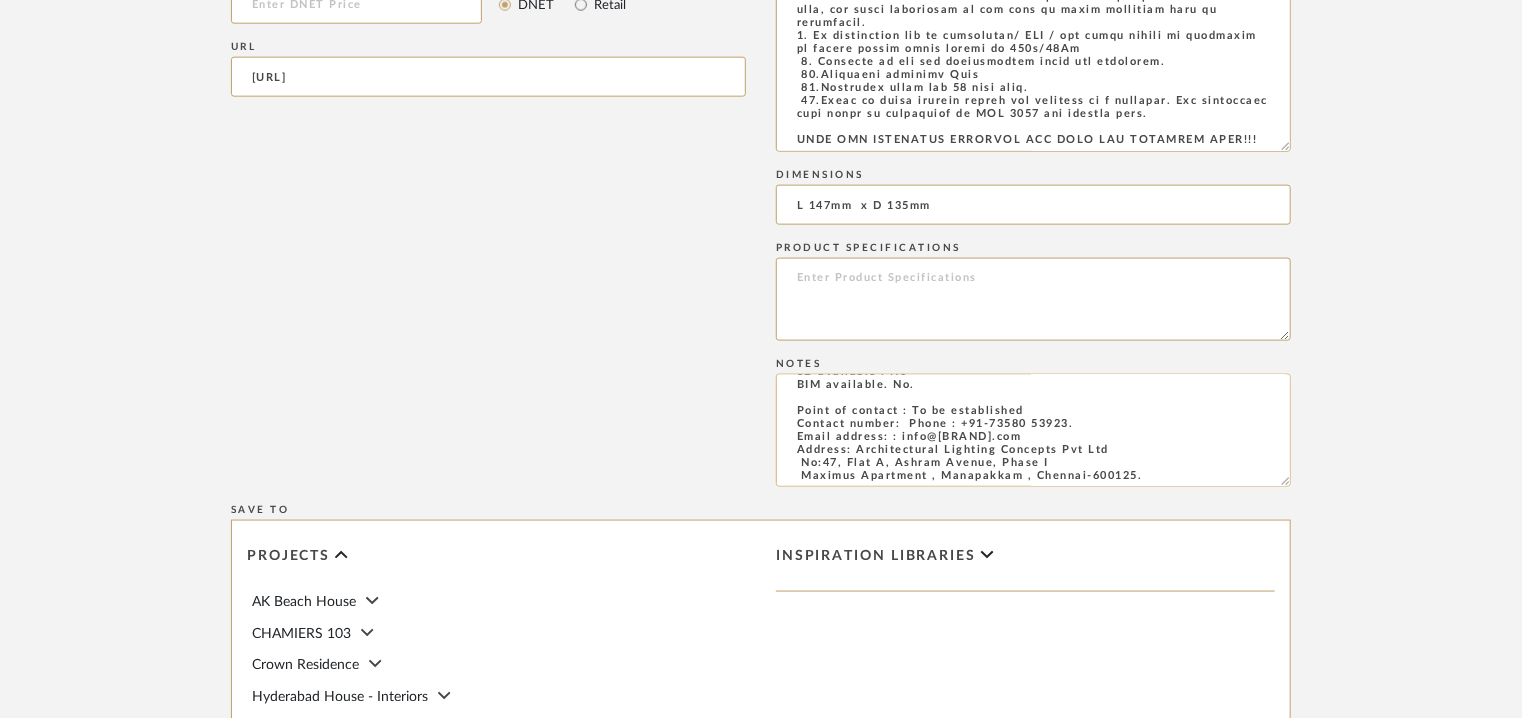 scroll, scrollTop: 0, scrollLeft: 0, axis: both 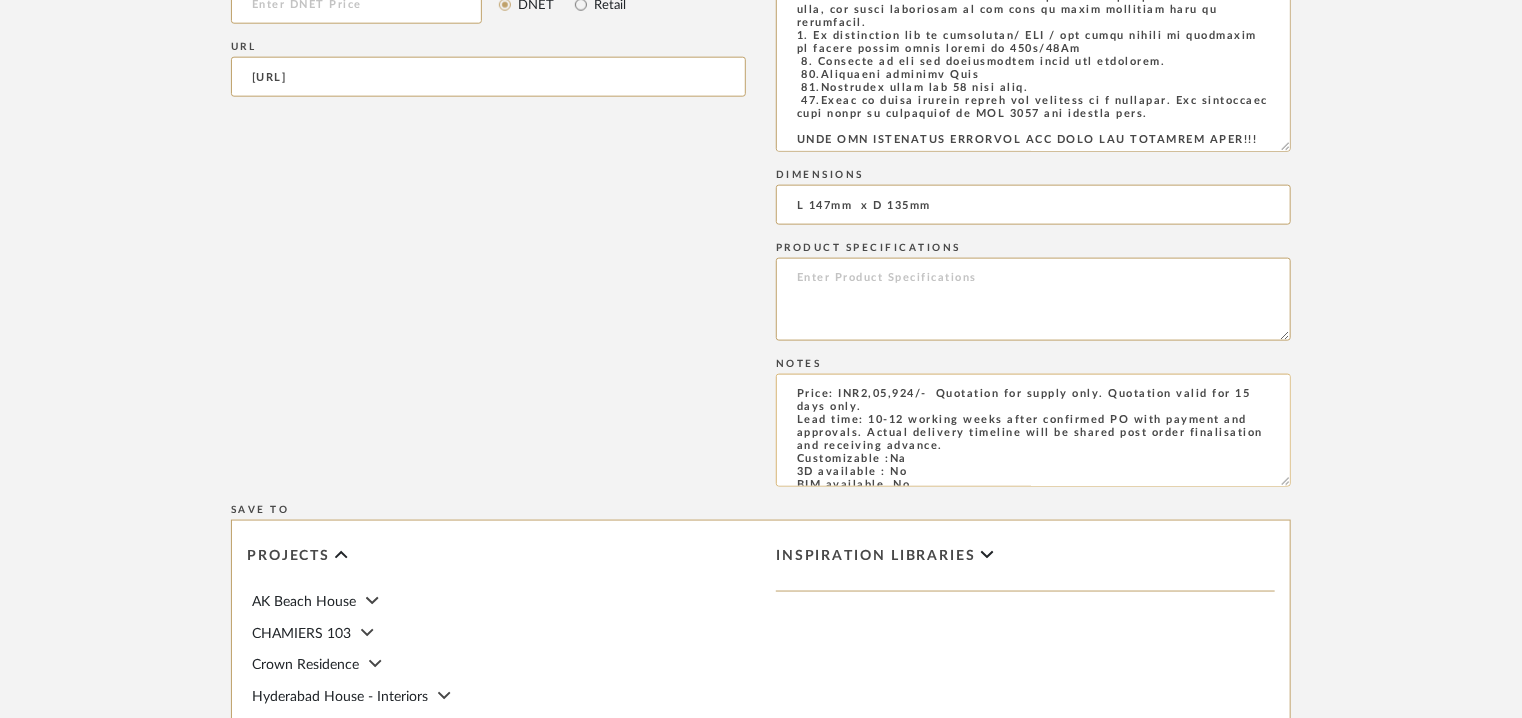 click on "Price: INR2,05,924/-  Quotation for supply only. Quotation valid for 15 days only.
Lead time: 10-12 working weeks after confirmed PO with payment and approvals. Actual delivery timeline will be shared post order finalisation and receiving advance.
Customizable :Na
3D available : No
BIM available. No.
Point of contact : To be established
Contact number:  Phone : +91-73580 53923.
Email address: : info@[BRAND].com
Address: Architectural Lighting Concepts Pvt Ltd
No:47, Flat A, Ashram Avenue, Phase I
Maximus Apartment , Manapakkam , Chennai-600125.
Additional contact information :
Point of Contact : [PERSON]
Email address : [EMAIL]
[EMAIL]" at bounding box center (1033, -76) 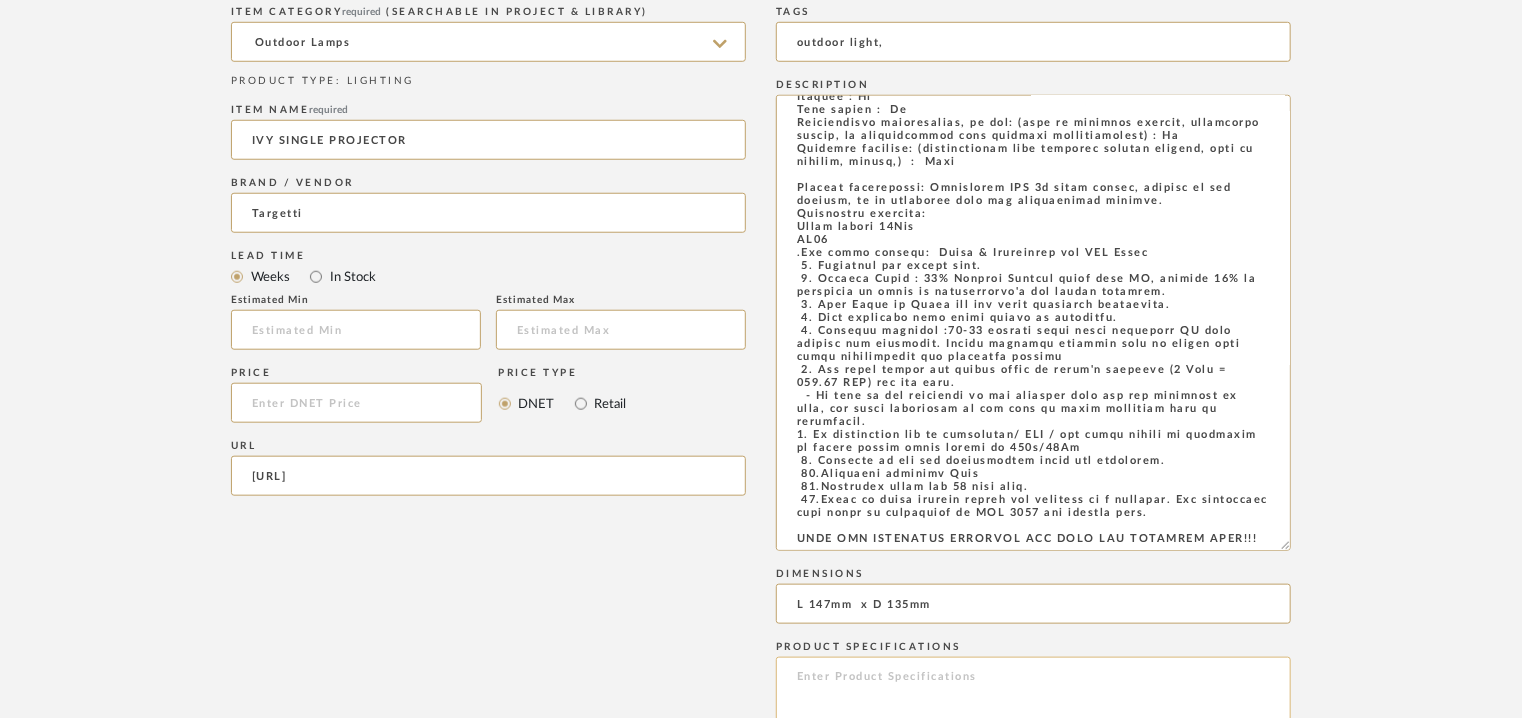 scroll, scrollTop: 700, scrollLeft: 0, axis: vertical 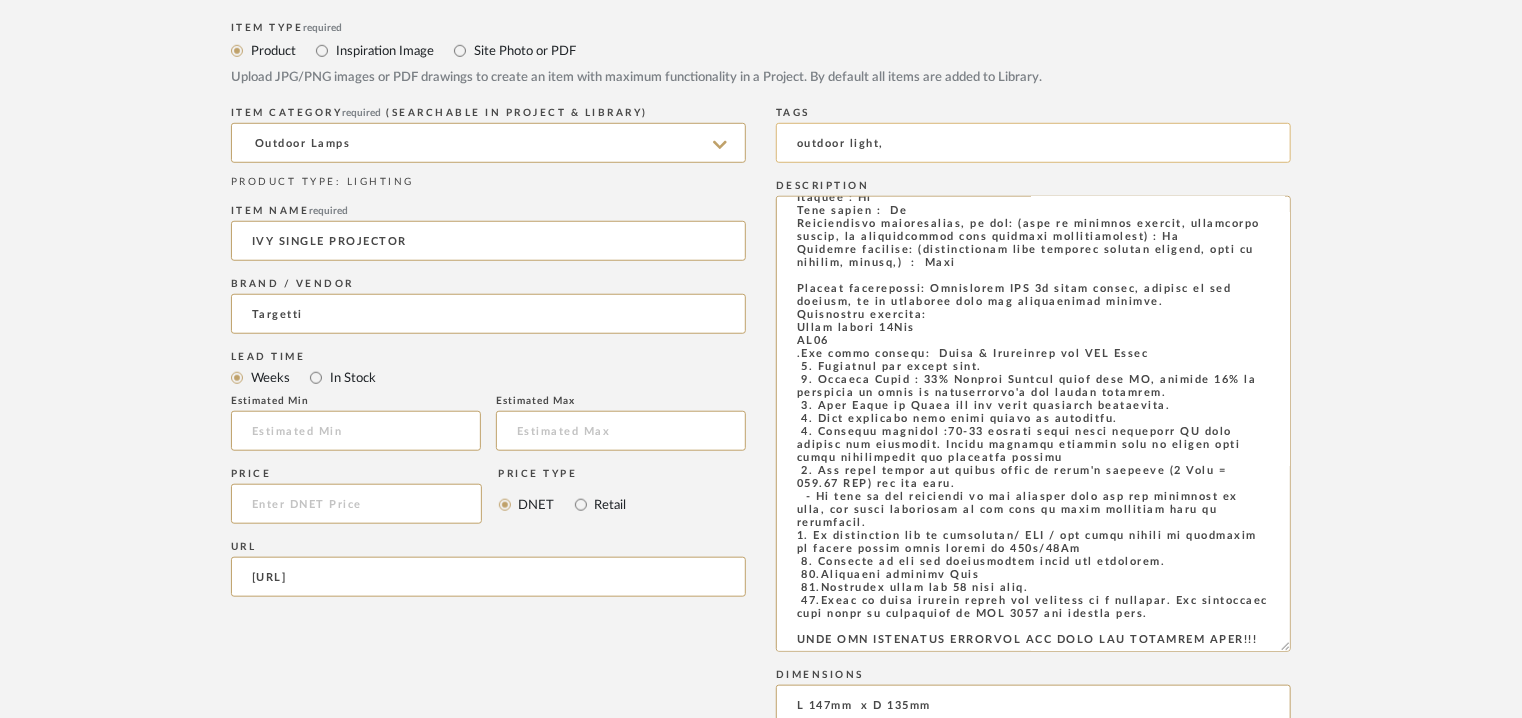 click on "outdoor light," at bounding box center [488, 241] 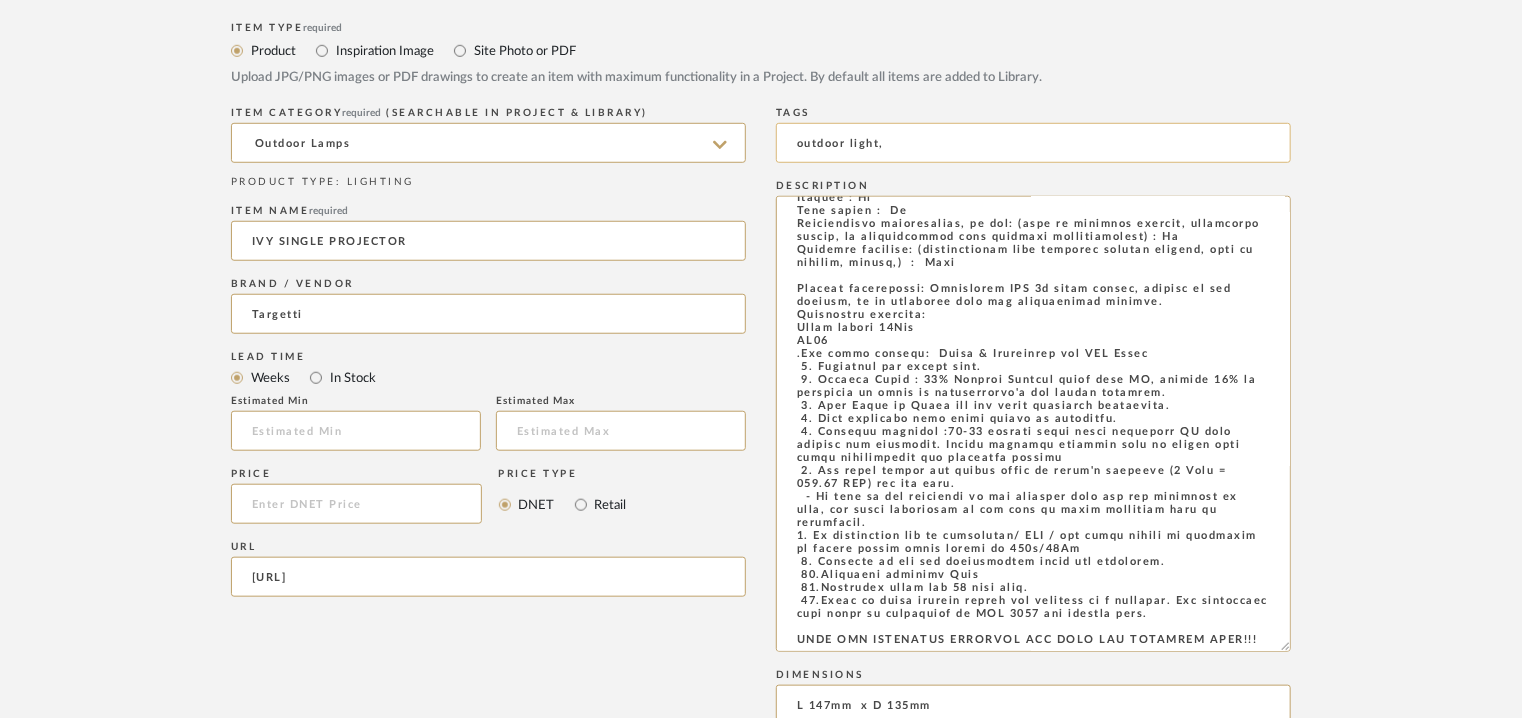 paste on "is high end landscape lighting" 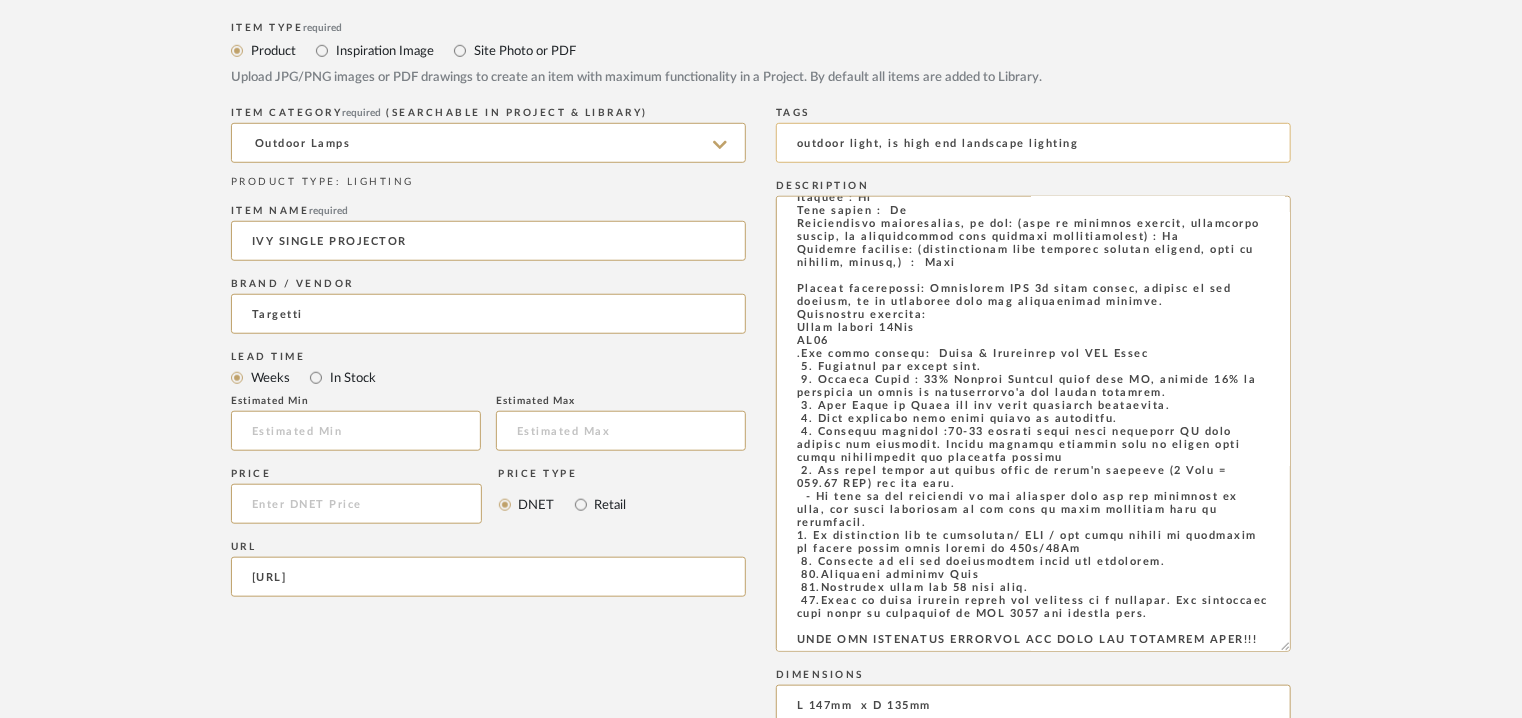 drag, startPoint x: 887, startPoint y: 139, endPoint x: 1078, endPoint y: 138, distance: 191.00262 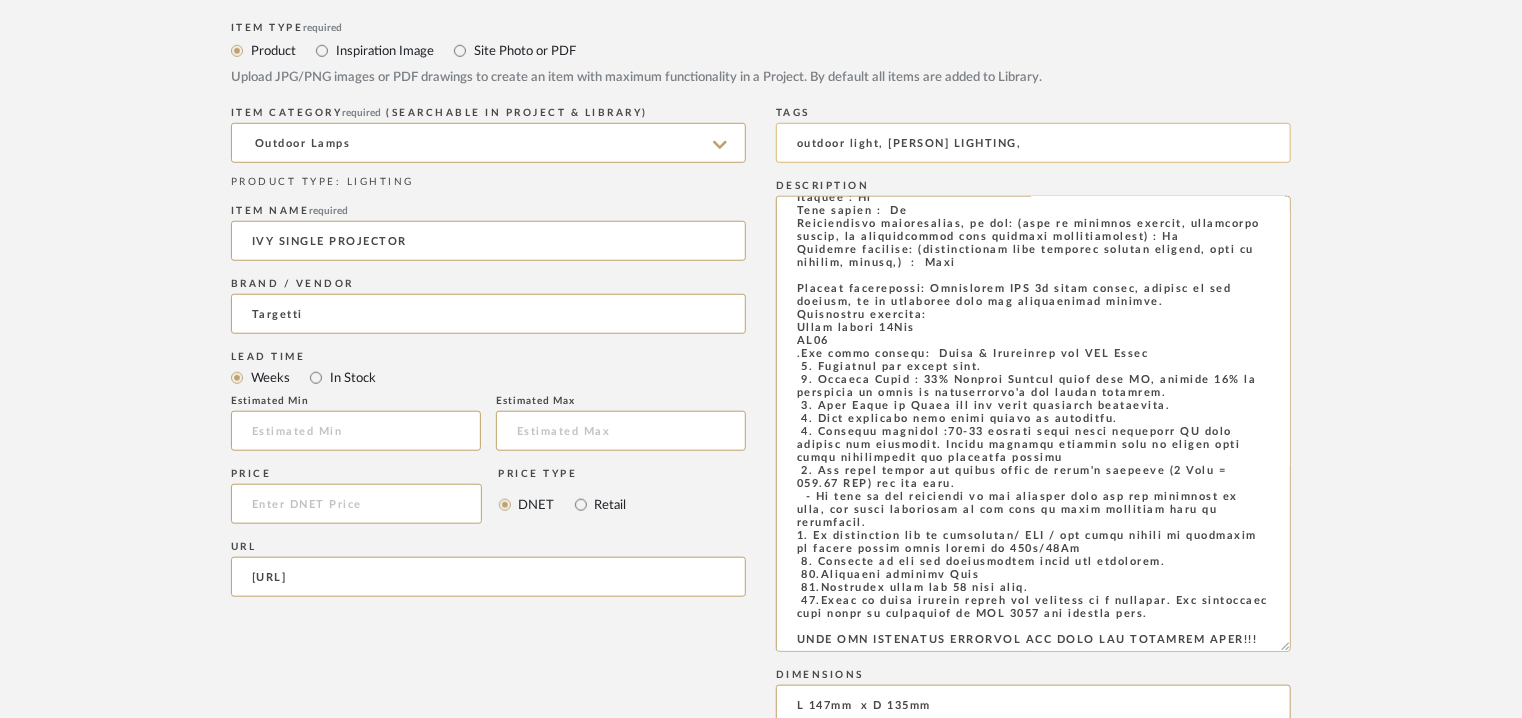 click on "outdoor light, [PERSON] LIGHTING," at bounding box center (488, 241) 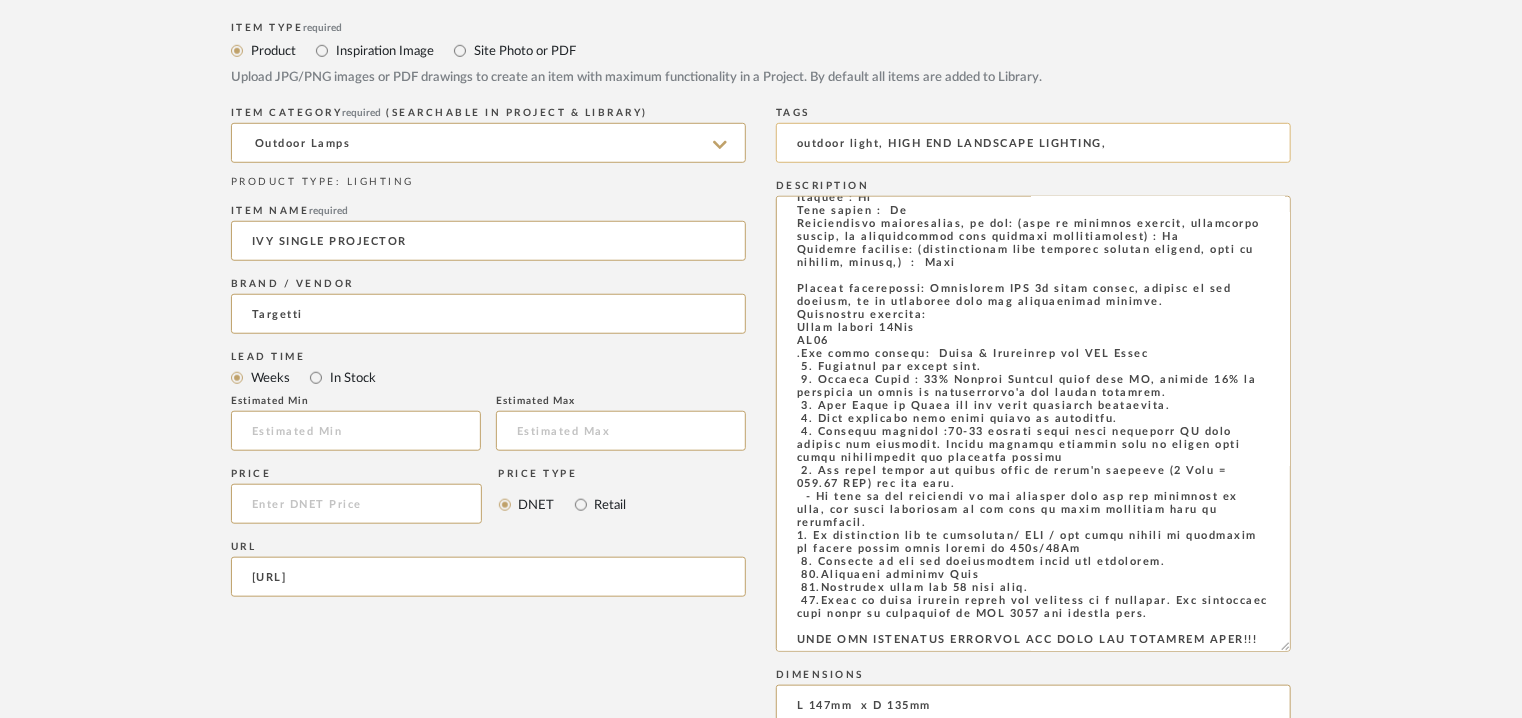 click on "outdoor light, HIGH END LANDSCAPE LIGHTING," at bounding box center [488, 241] 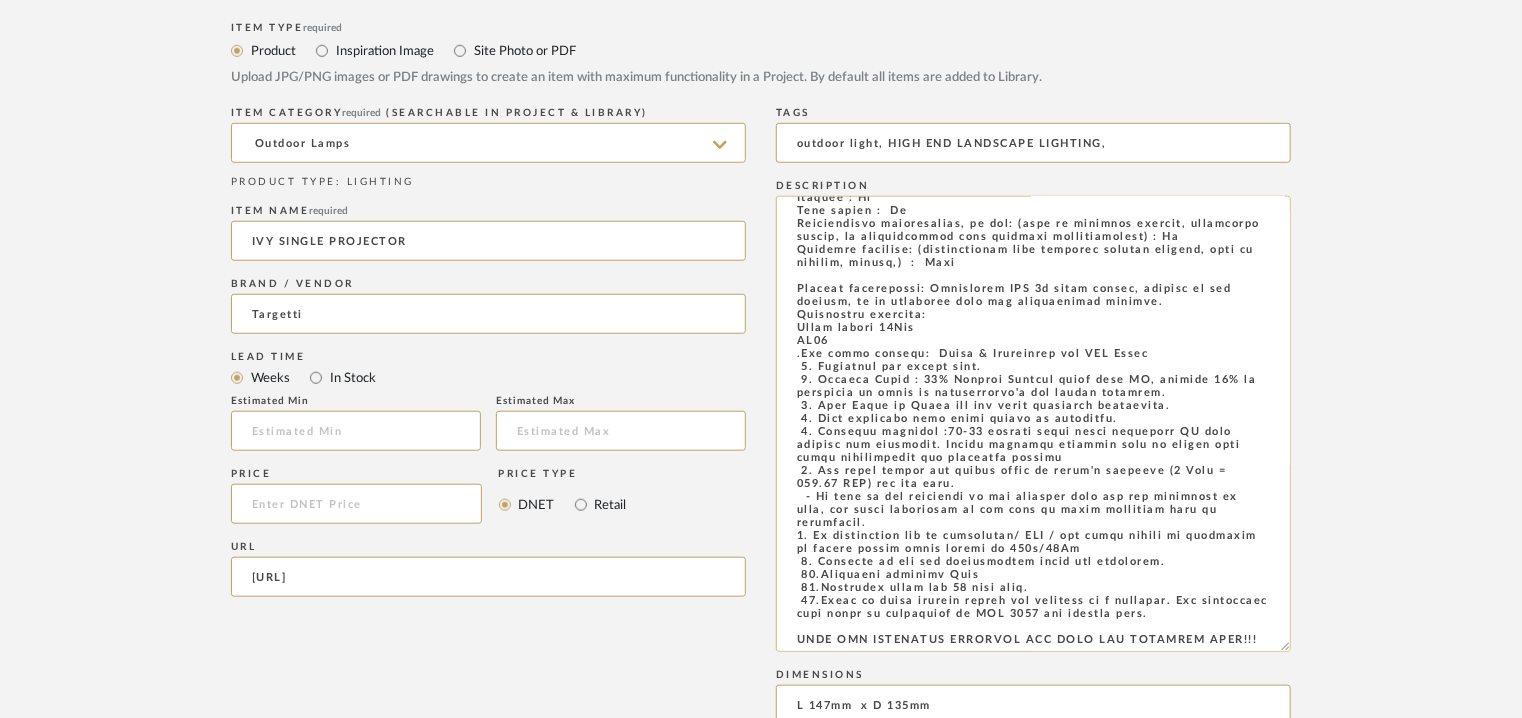 click at bounding box center [1033, 424] 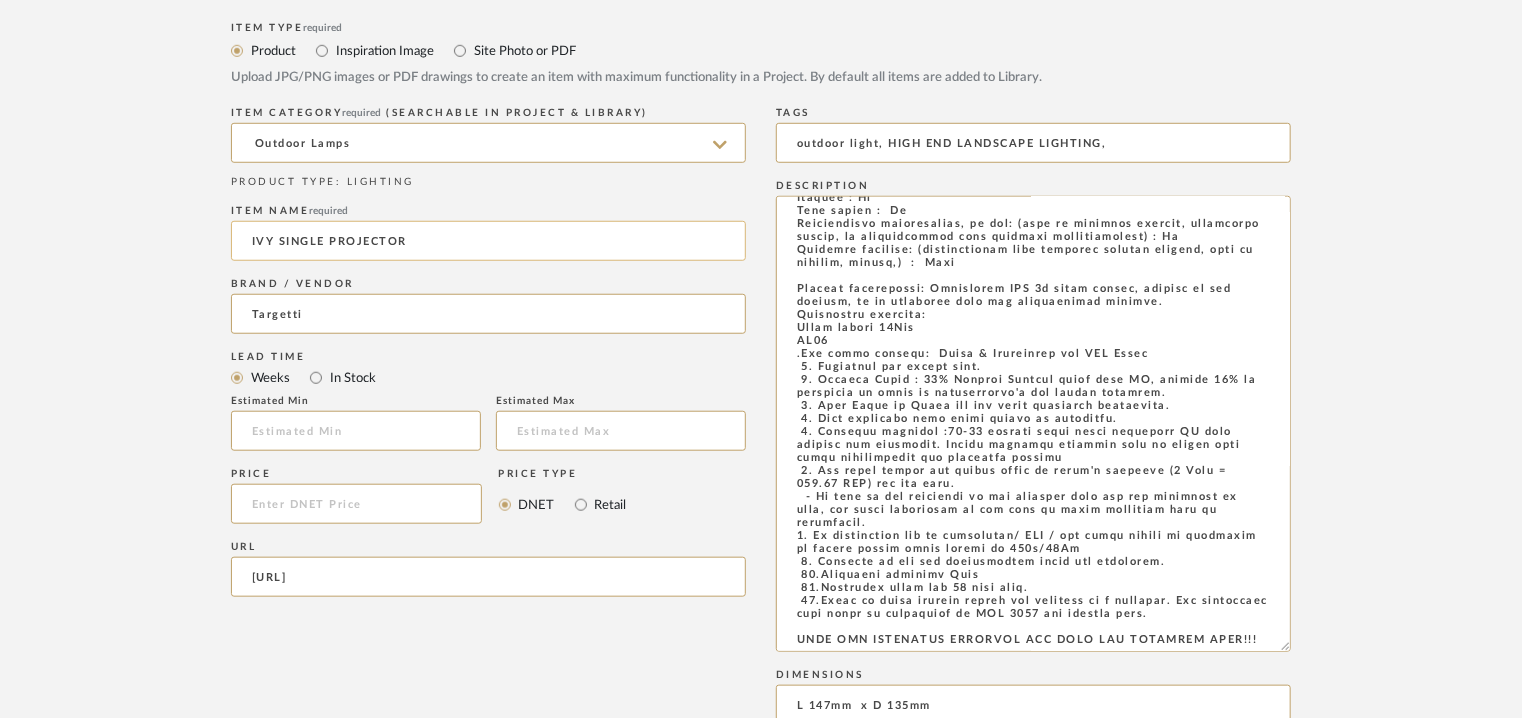 scroll, scrollTop: 300, scrollLeft: 0, axis: vertical 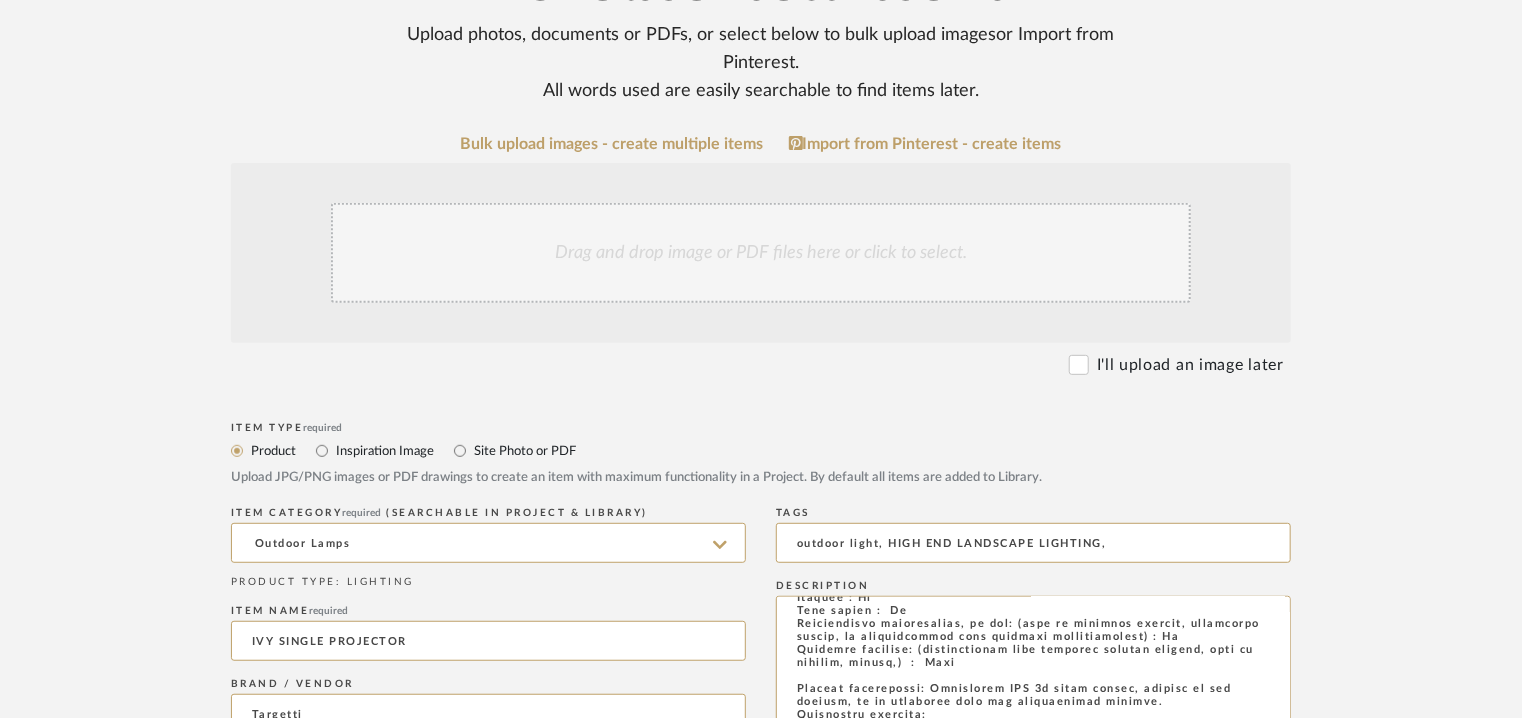 click on "Drag and drop image or PDF files here or click to select." at bounding box center (761, 253) 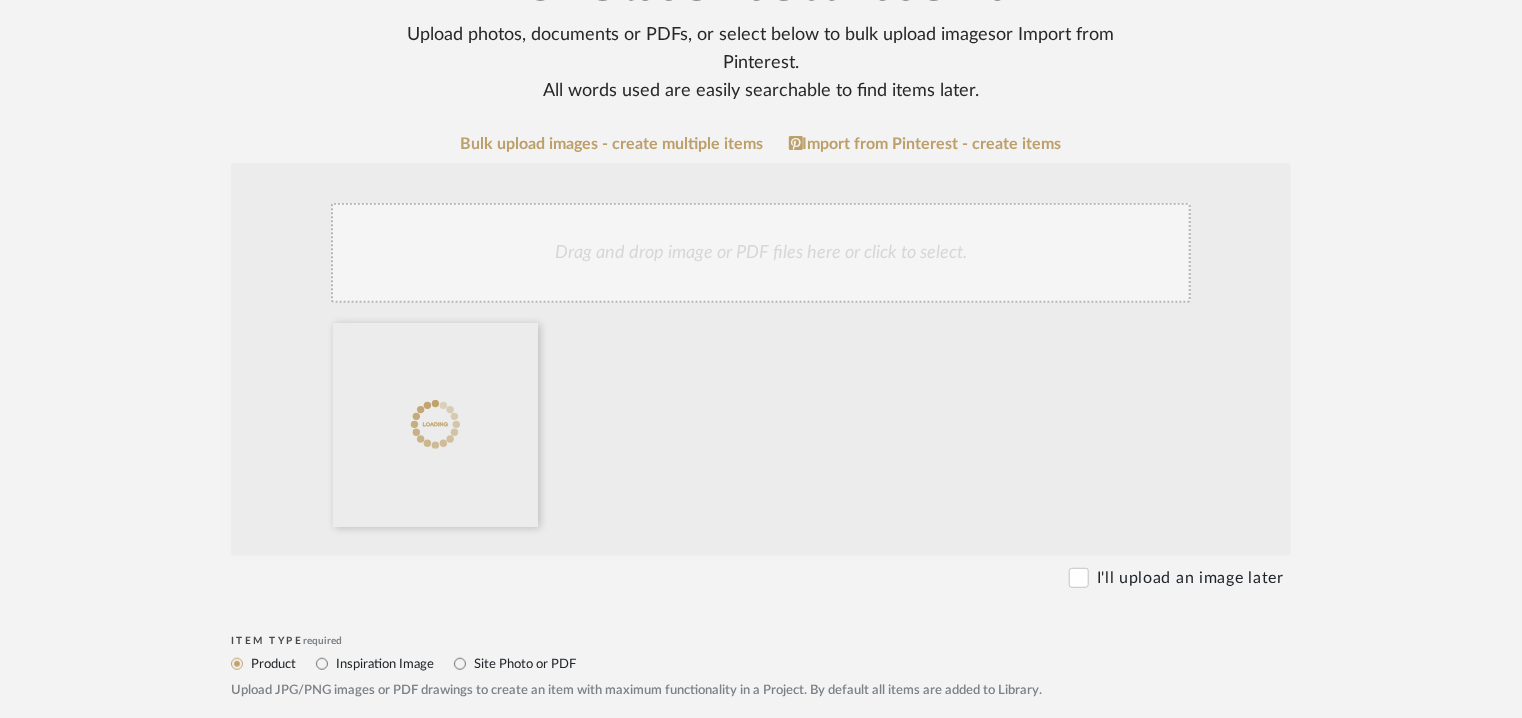 click on "Drag and drop image or PDF files here or click to select." at bounding box center (761, 253) 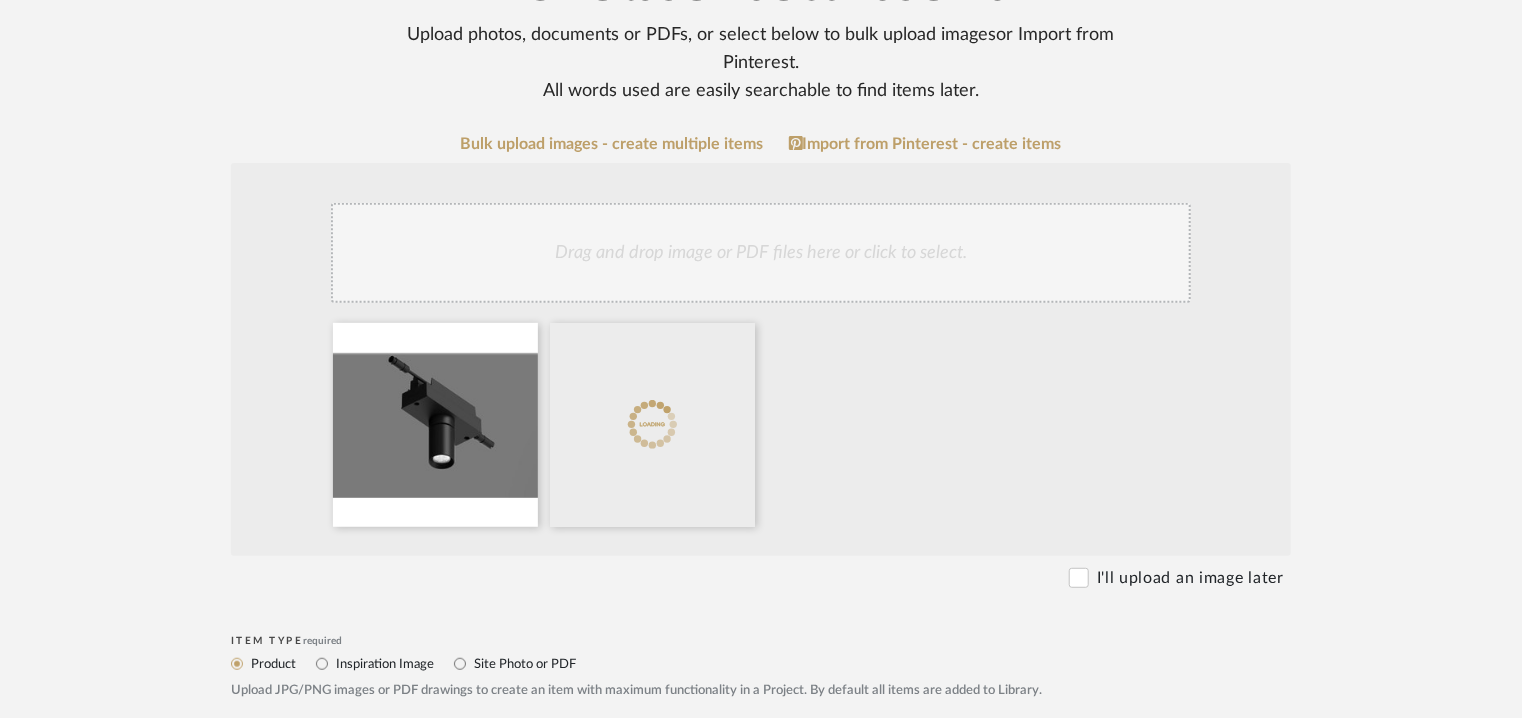 click on "Drag and drop image or PDF files here or click to select." at bounding box center (761, 253) 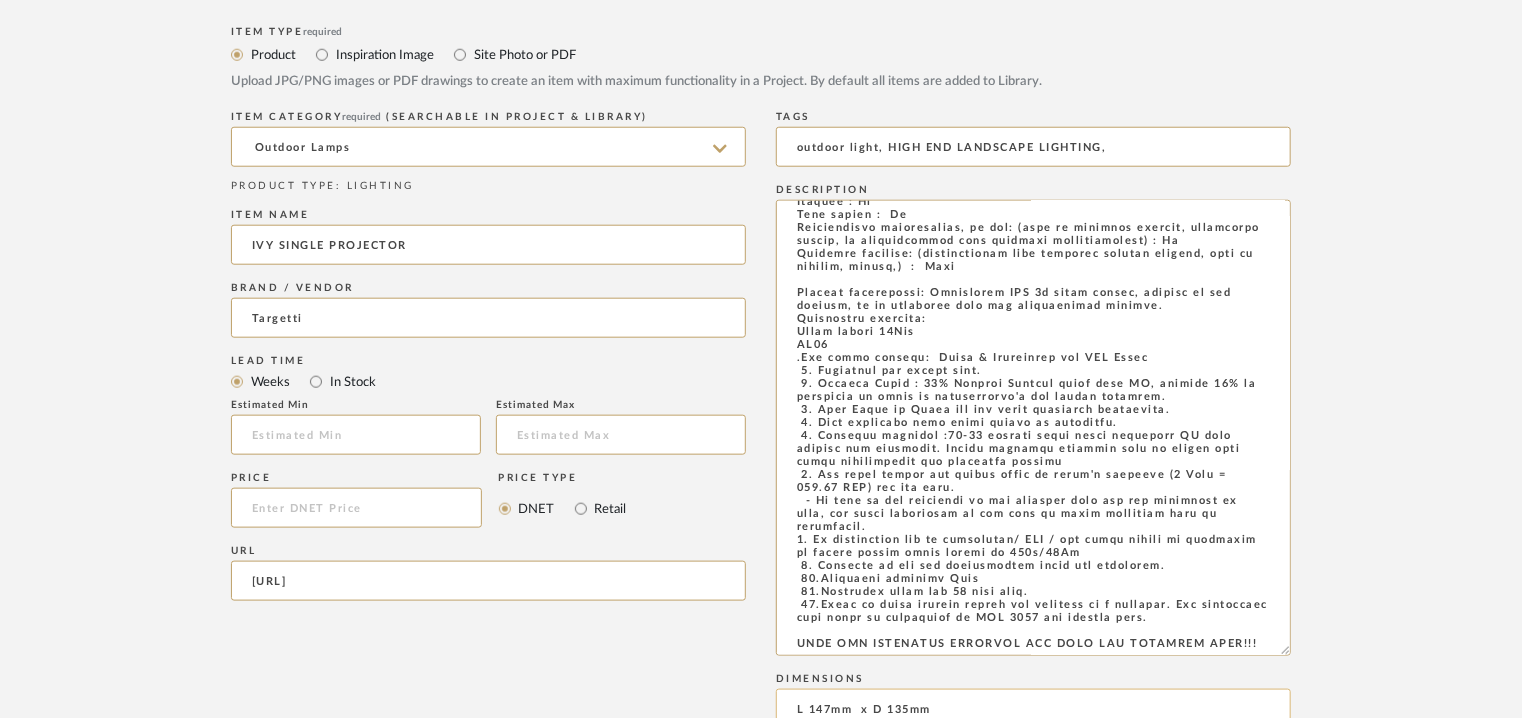 scroll, scrollTop: 900, scrollLeft: 0, axis: vertical 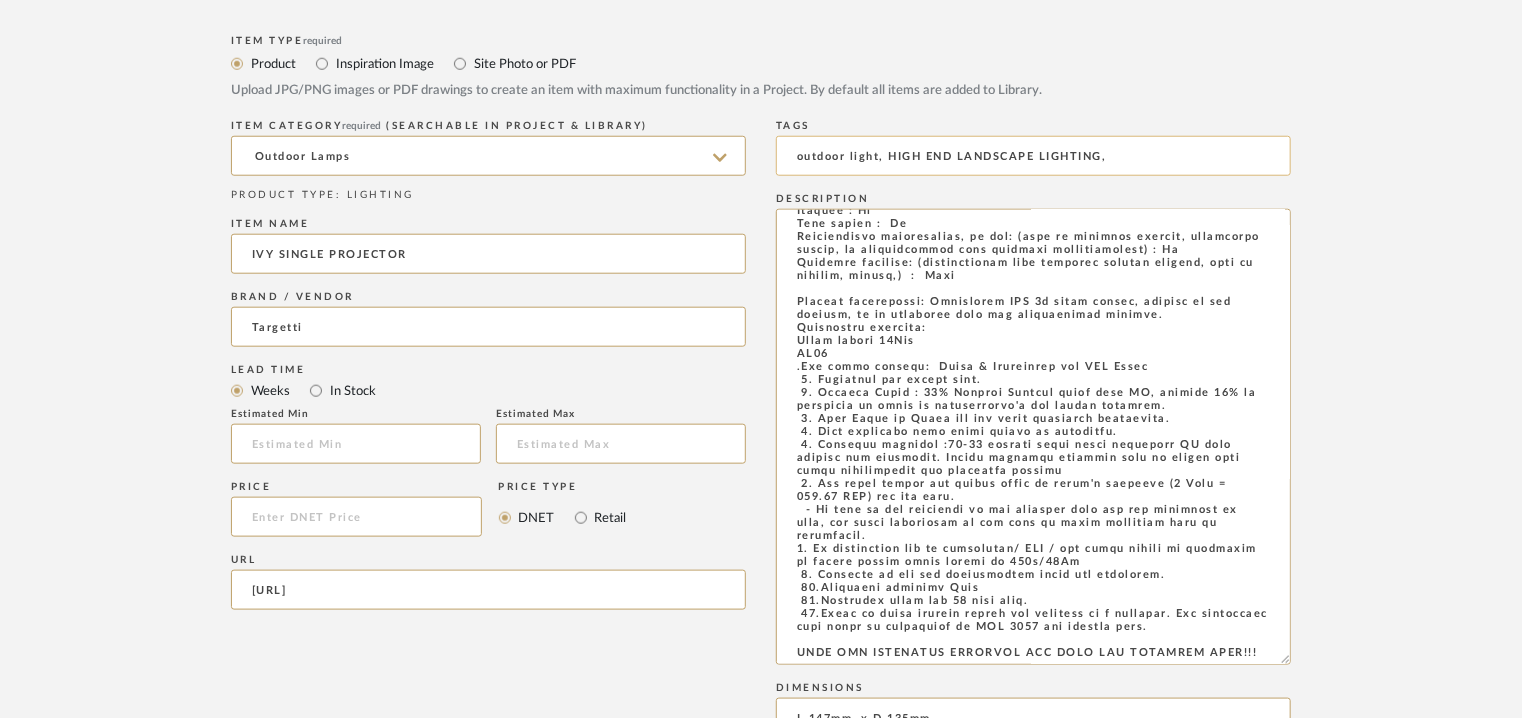 click on "outdoor light, HIGH END LANDSCAPE LIGHTING," at bounding box center (488, 254) 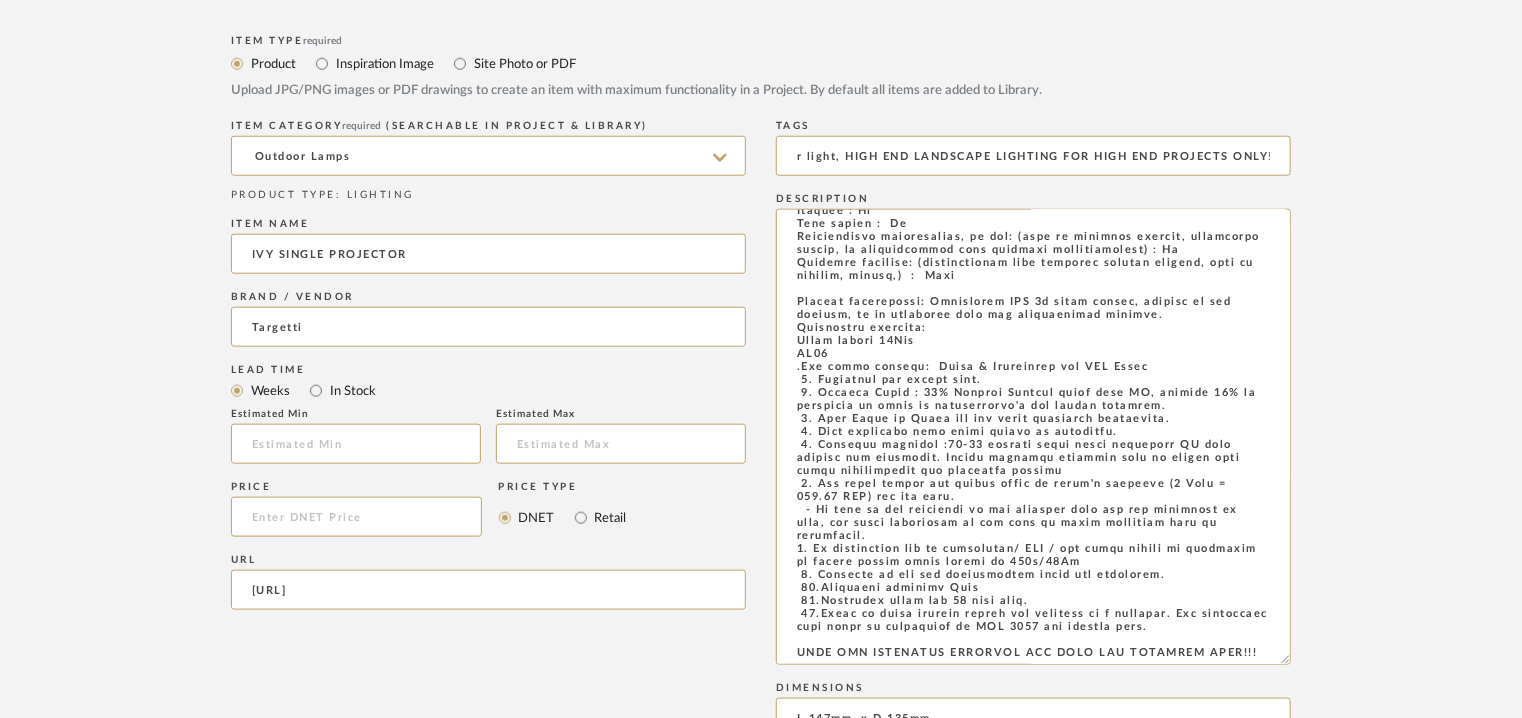 scroll, scrollTop: 0, scrollLeft: 48, axis: horizontal 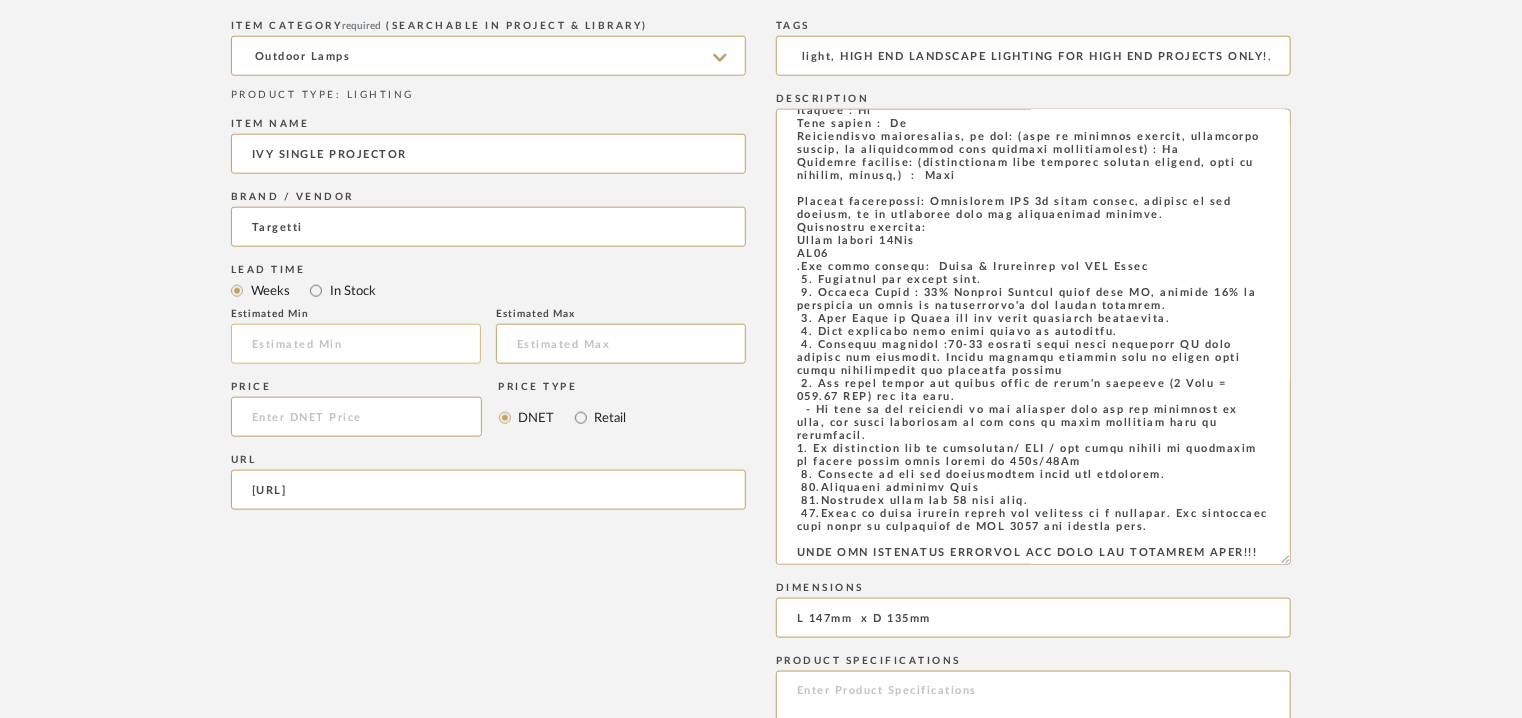 type on "outdoor light, HIGH END LANDSCAPE LIGHTING FOR HIGH END PROJECTS ONLY!," 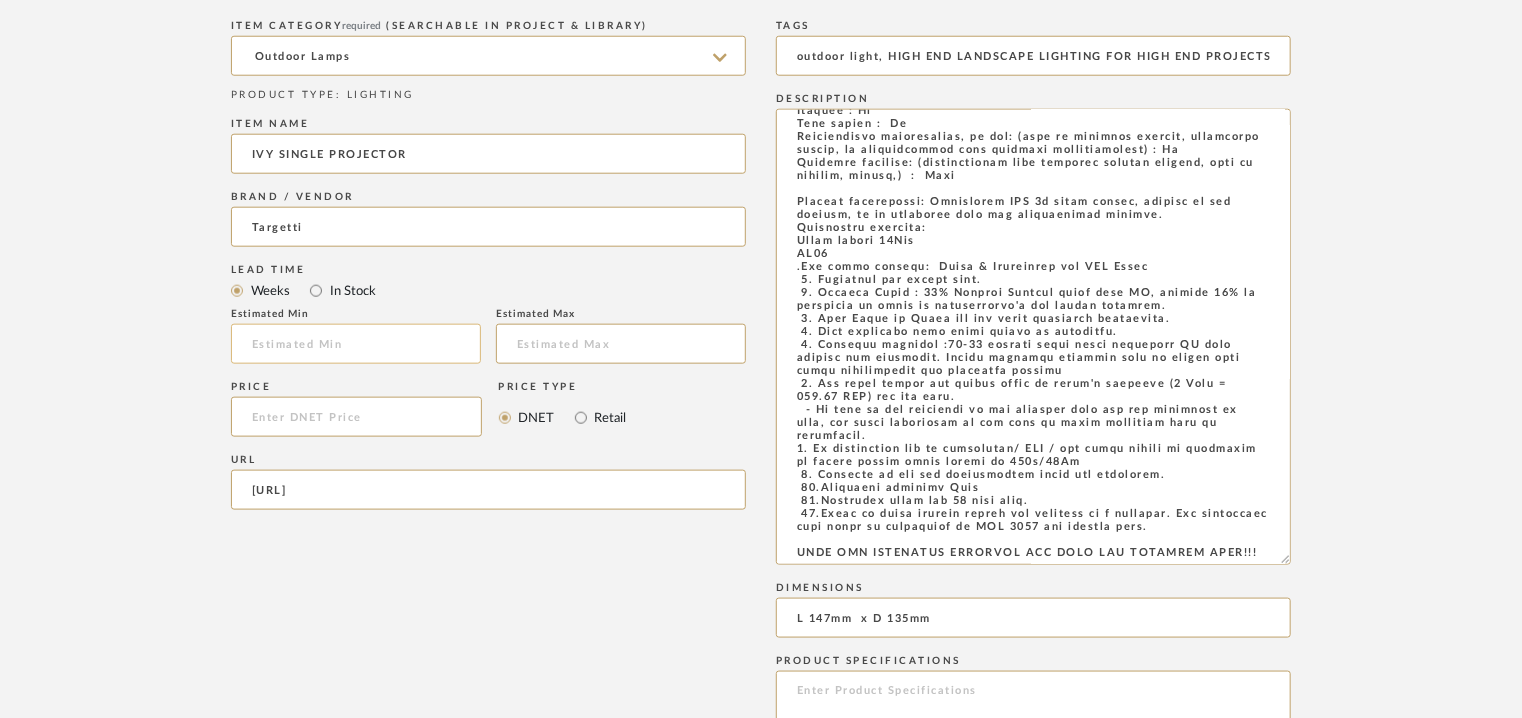 click at bounding box center (356, 344) 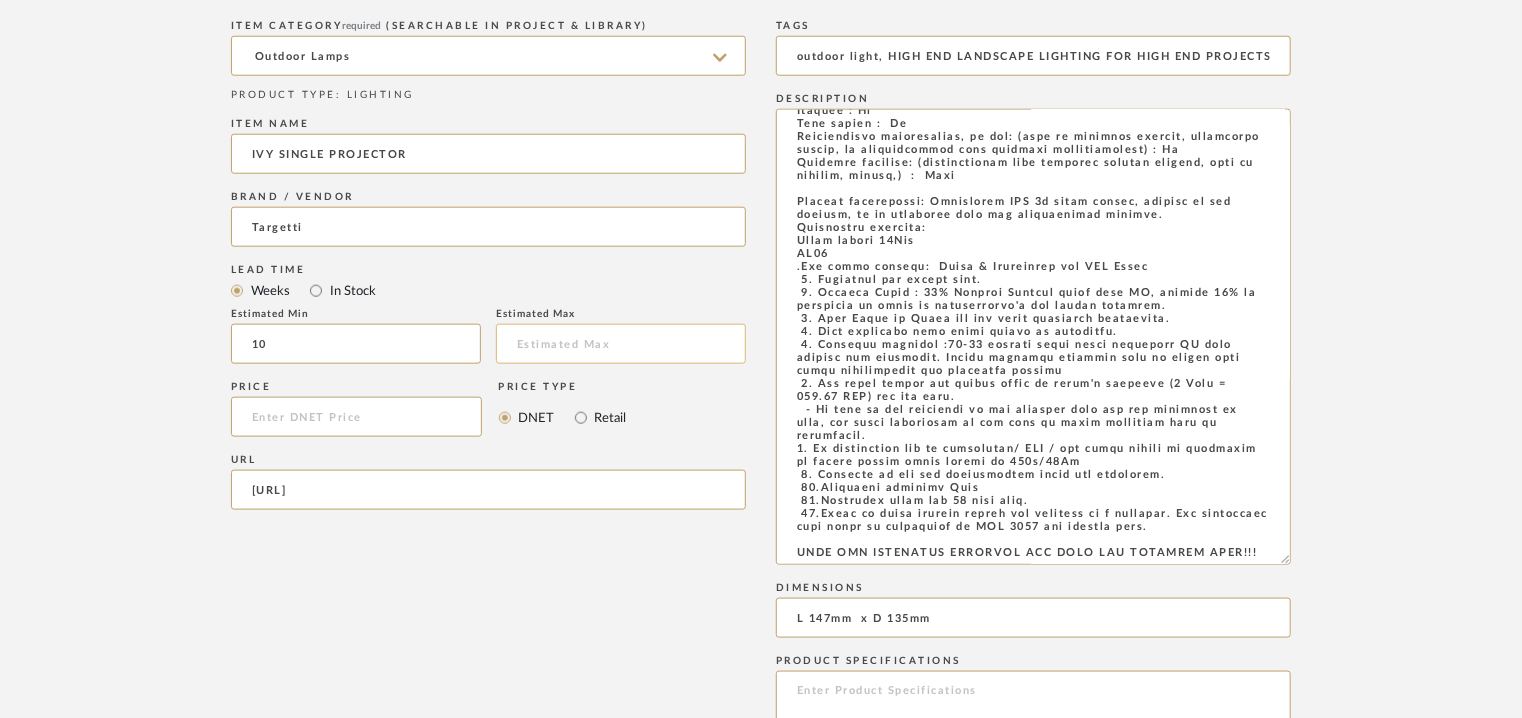 type on "10" 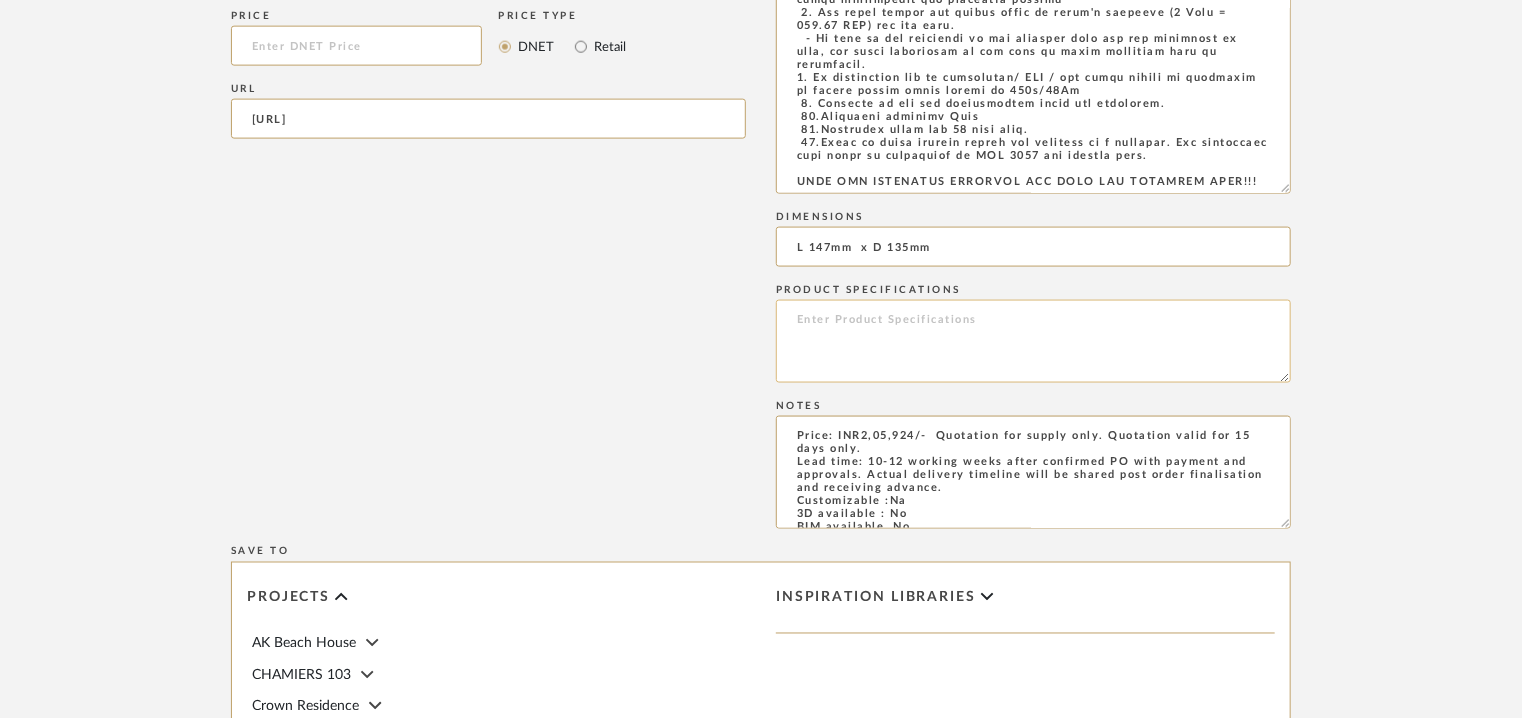 scroll, scrollTop: 1400, scrollLeft: 0, axis: vertical 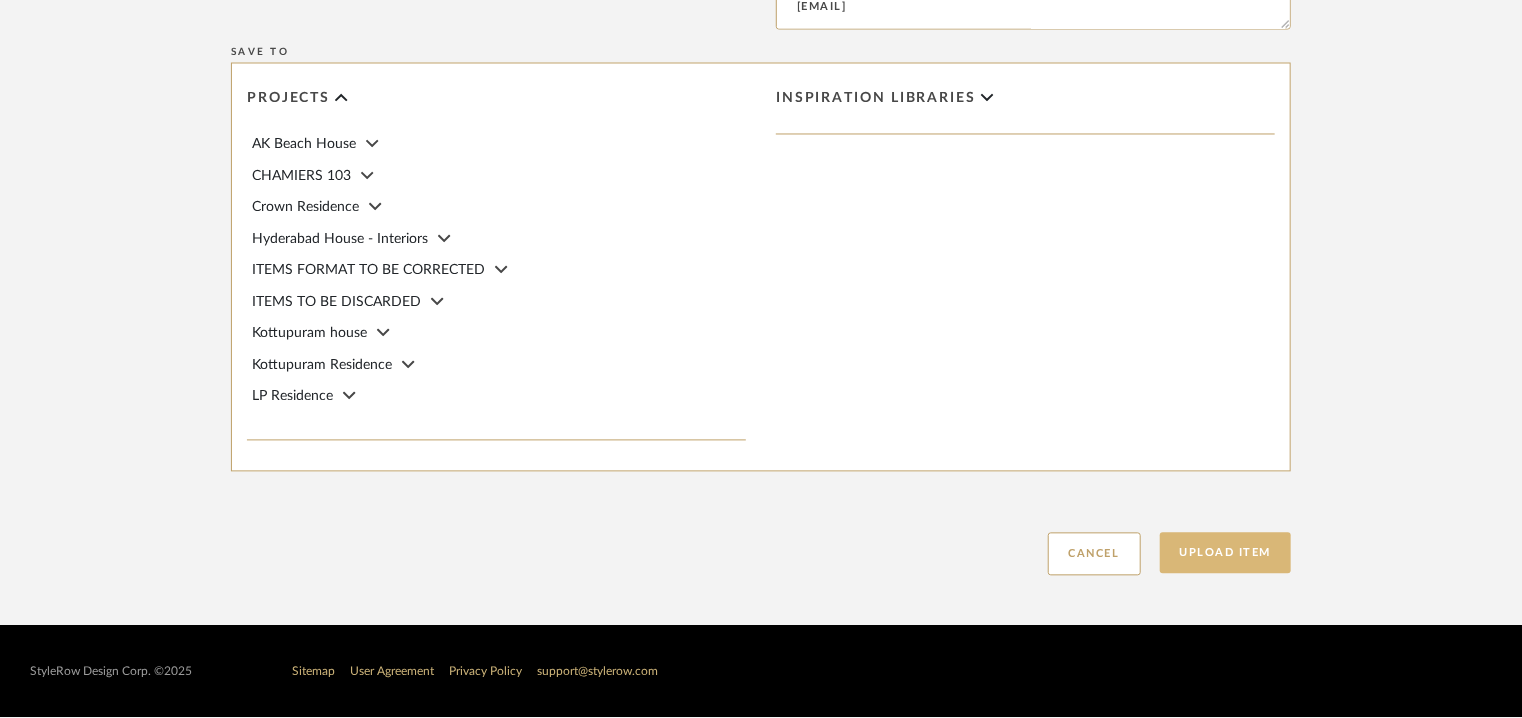 type on "12" 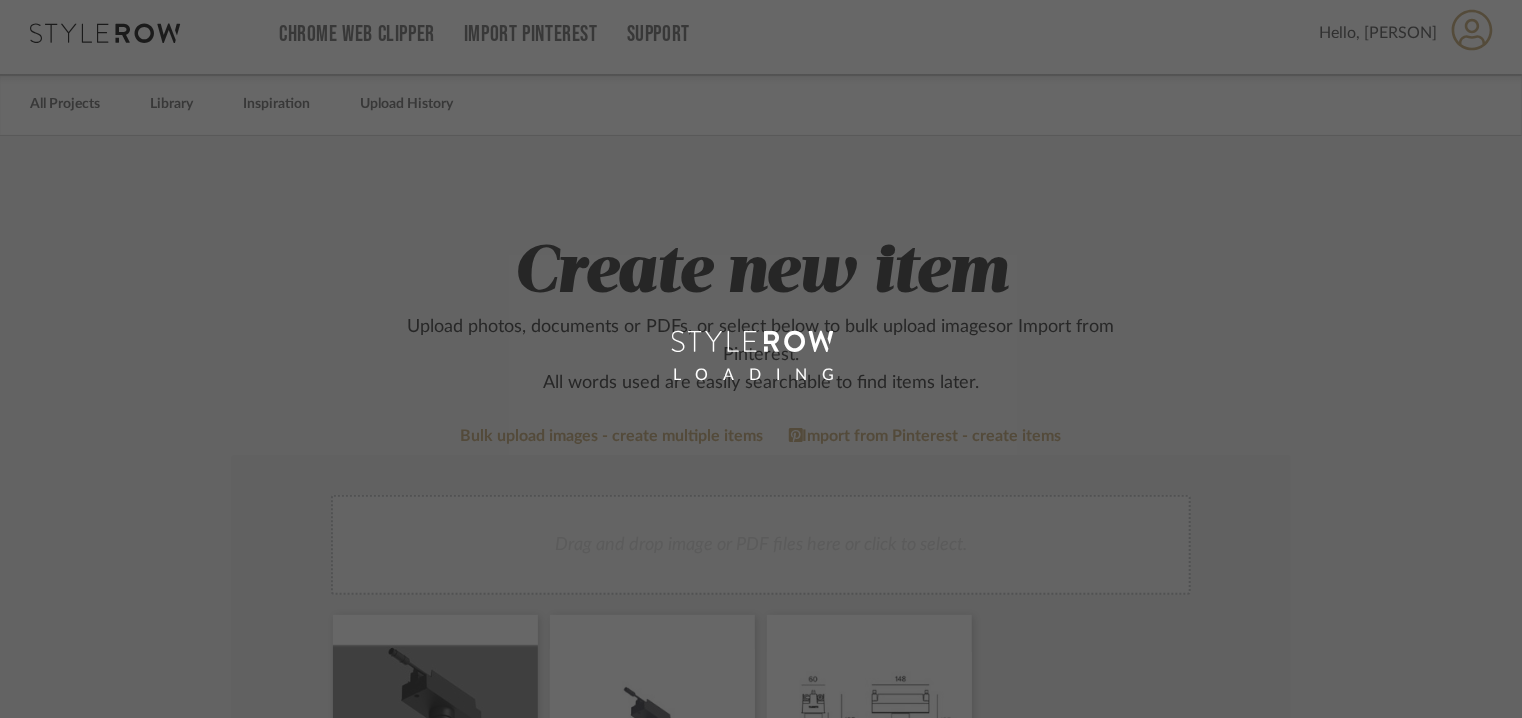 scroll, scrollTop: 0, scrollLeft: 0, axis: both 